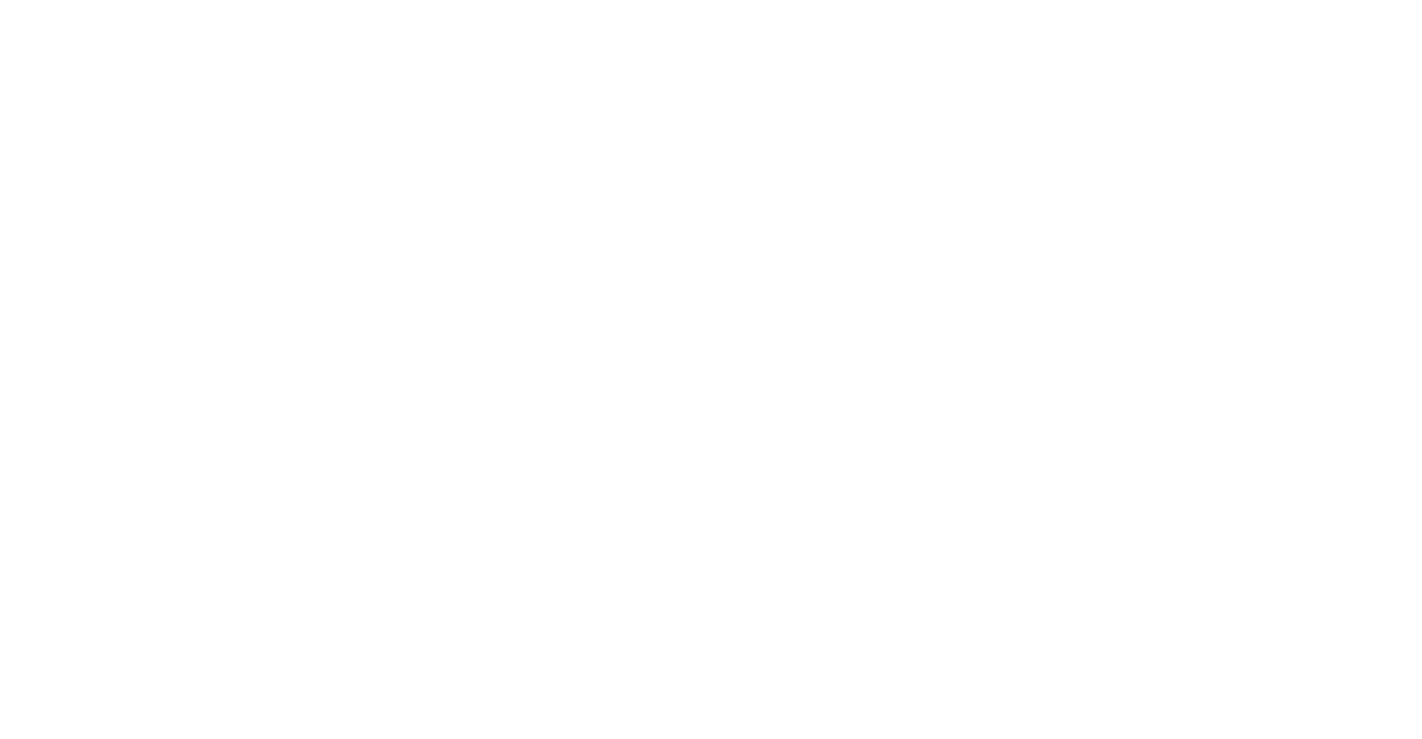 scroll, scrollTop: 0, scrollLeft: 0, axis: both 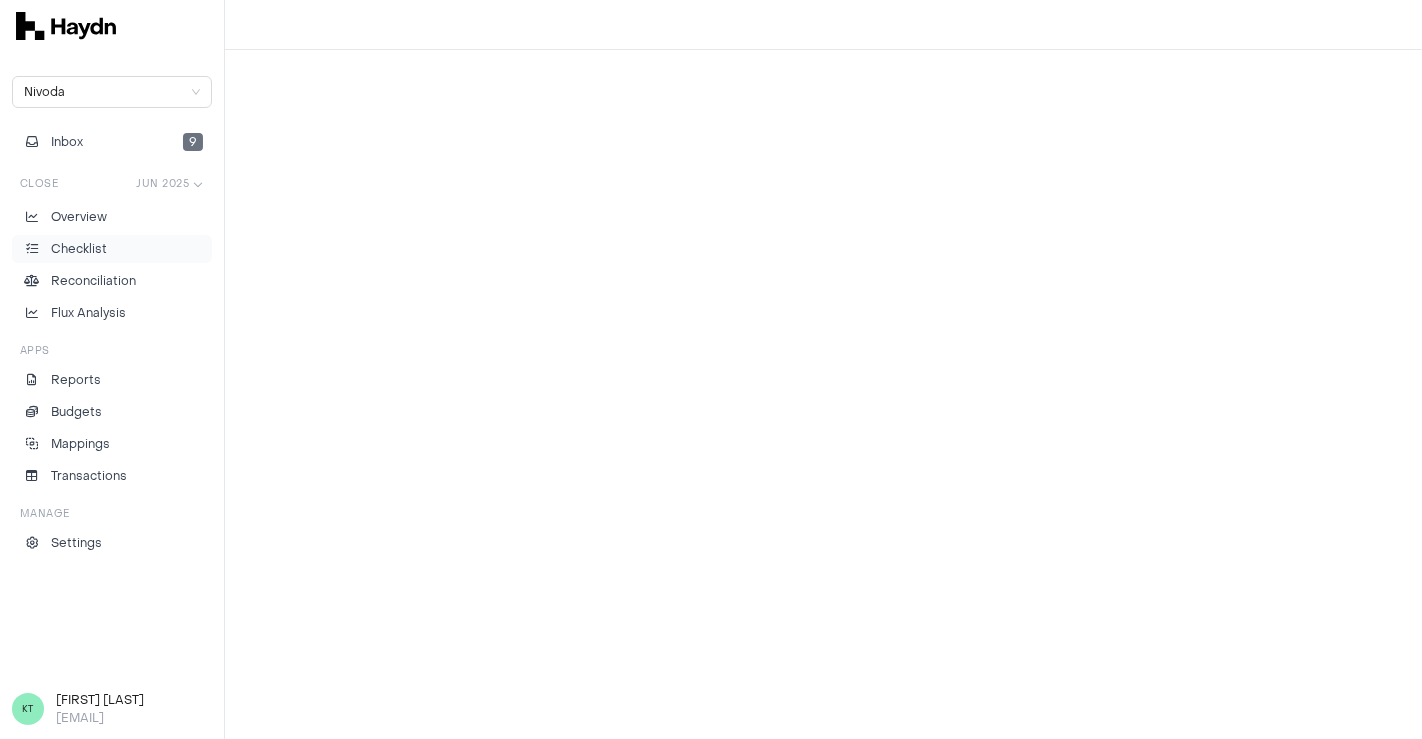 click on "Checklist" at bounding box center [112, 249] 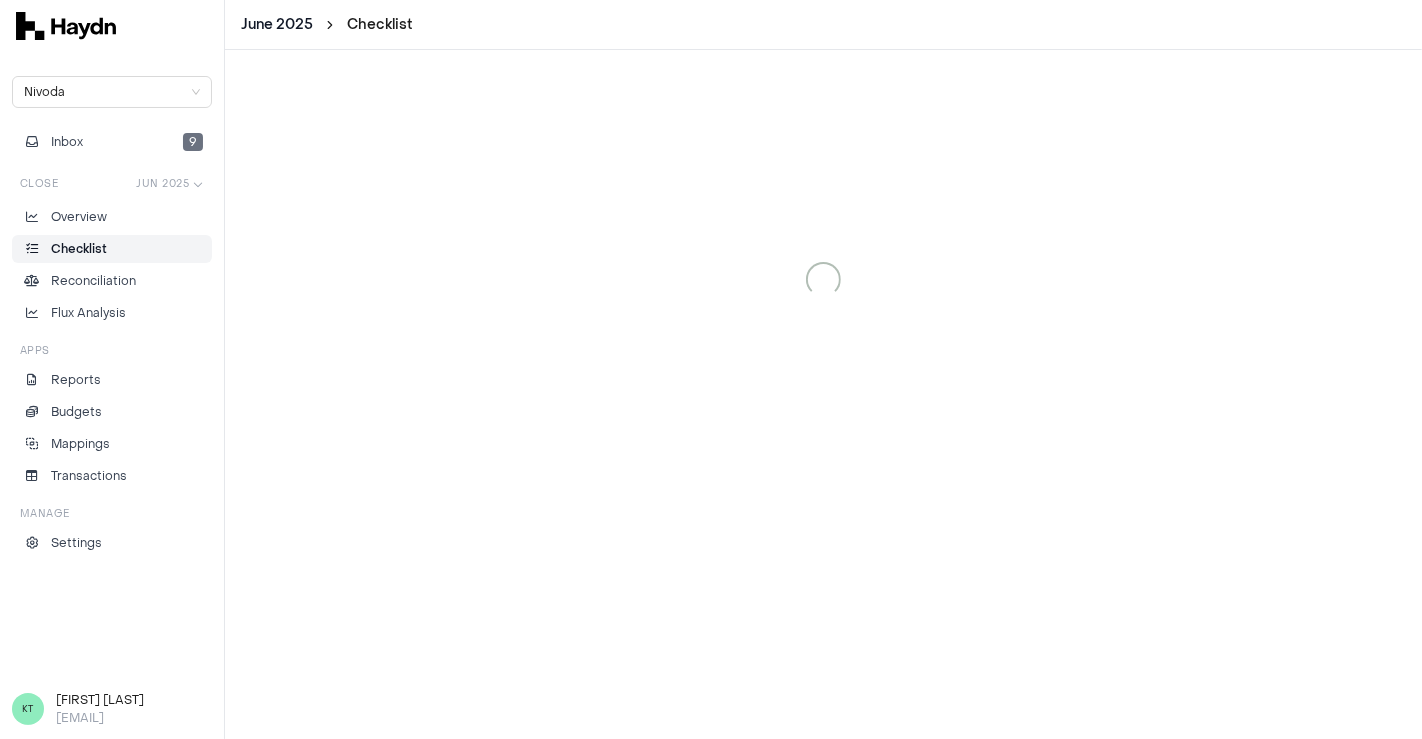 click on "June 2025 Checklist Nivoda Inbox 9 Close Jun 2025 Overview Checklist Reconciliation Flux Analysis Apps Reports Budgets Mappings Transactions Manage Settings KT [FIRST] [LAST] [EMAIL]" at bounding box center [711, 369] 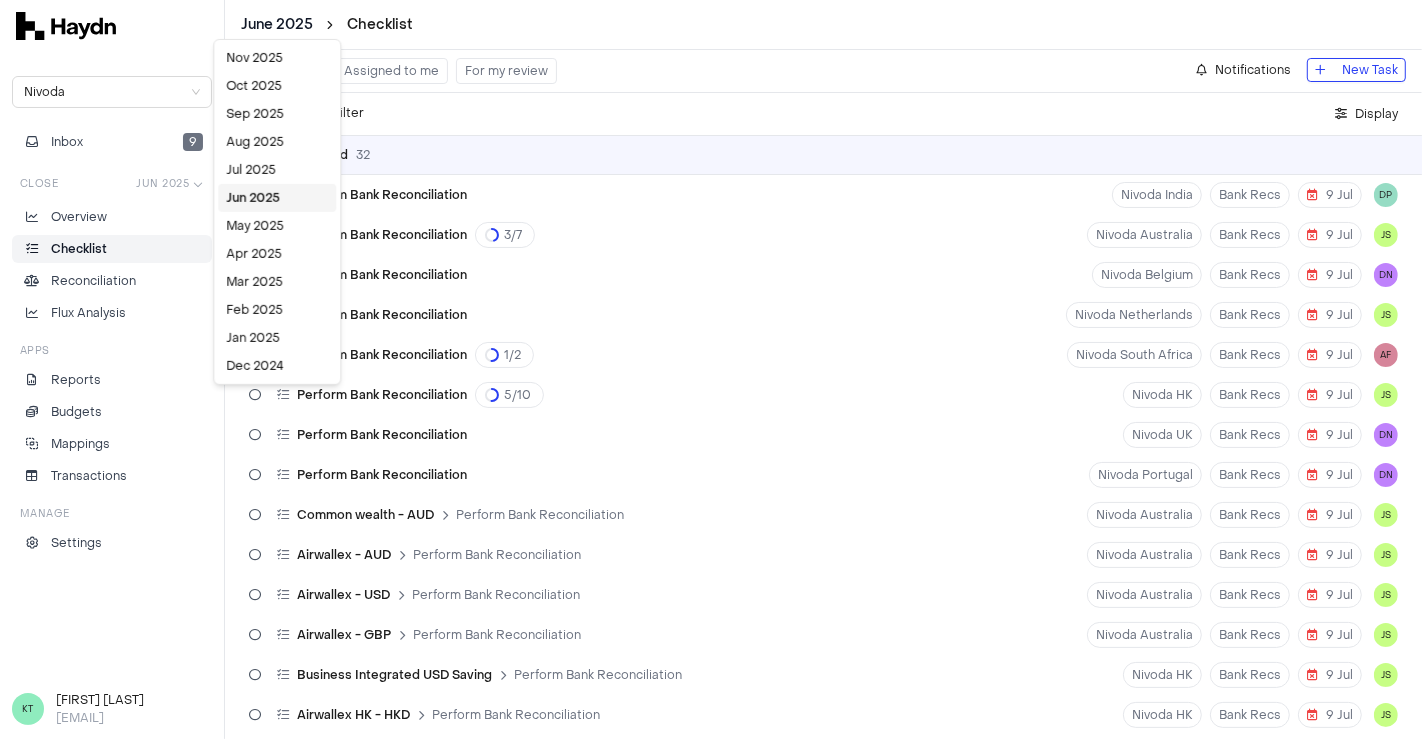 click on "June 2025 Checklist Nivoda Inbox 9 Close Jun 2025 Overview Checklist Reconciliation Flux Analysis Apps Reports Budgets Mappings Transactions Manage Settings KT [FIRST] [LAST] All   (default) Assigned to me   For my review   Notifications New Task Filter . Display Not Started 32 Perform Bank Reconciliation Nivoda India Bank Recs 9 Jul DP Perform Bank Reconciliation 3 / 7 Nivoda Australia Bank Recs 9 Jul JS Perform Bank Reconciliation Nivoda Belgium Bank Recs 9 Jul DN Perform Bank Reconciliation Nivoda Netherlands Bank Recs 9 Jul JS Perform Bank Reconciliation 1 / 2 Nivoda South Africa Bank Recs 9 Jul AF Perform Bank Reconciliation 5 / 10 Nivoda HK Bank Recs 9 Jul JS Perform Bank Reconciliation Nivoda UK Bank Recs 9 Jul DN Perform Bank Reconciliation Nivoda Portugal Bank Recs 9 Jul DN Common wealth - AUD Perform Bank Reconciliation Nivoda Australia Bank Recs 9 Jul JS Airwallex - AUD Perform Bank Reconciliation Nivoda Australia Bank Recs 9 Jul JS Airwallex - USD Nivoda Australia 9 Jul JS" at bounding box center [711, 369] 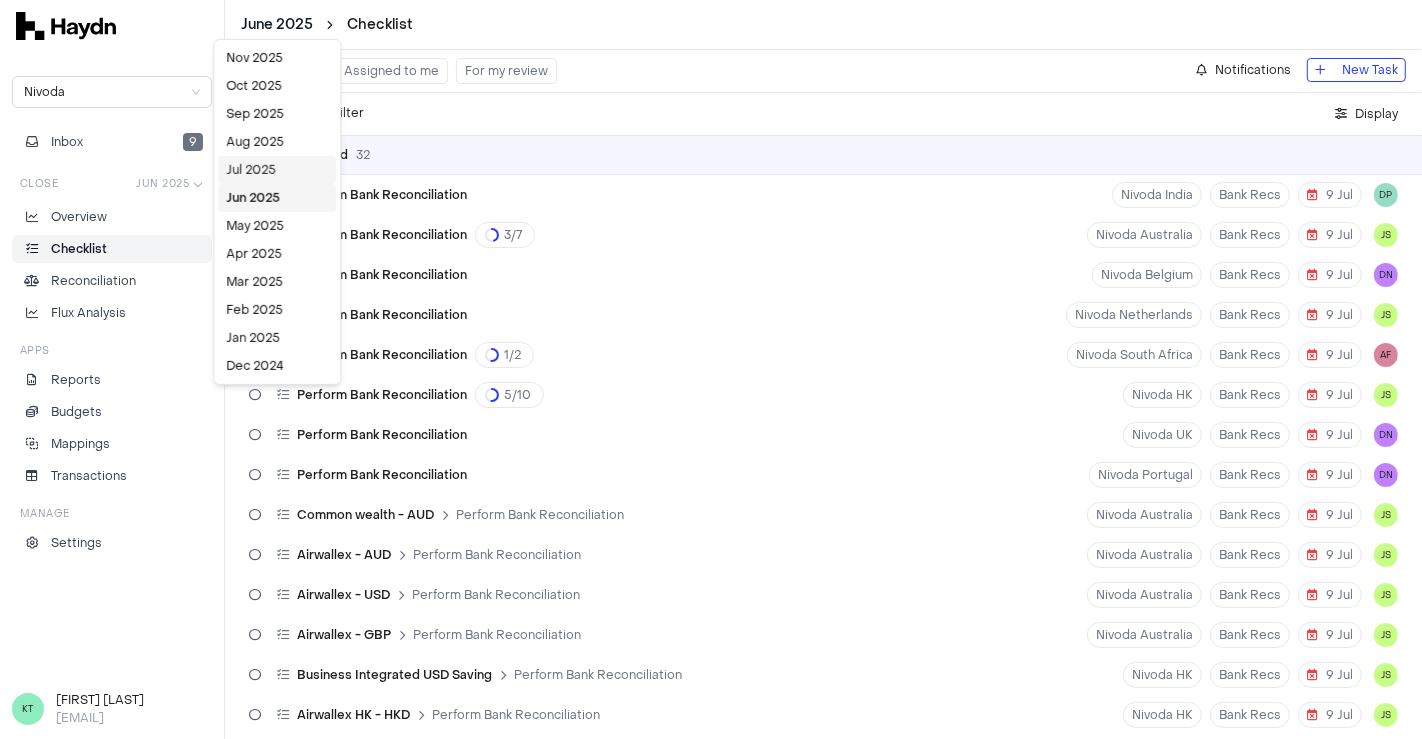click on "Jul 2025" at bounding box center [277, 170] 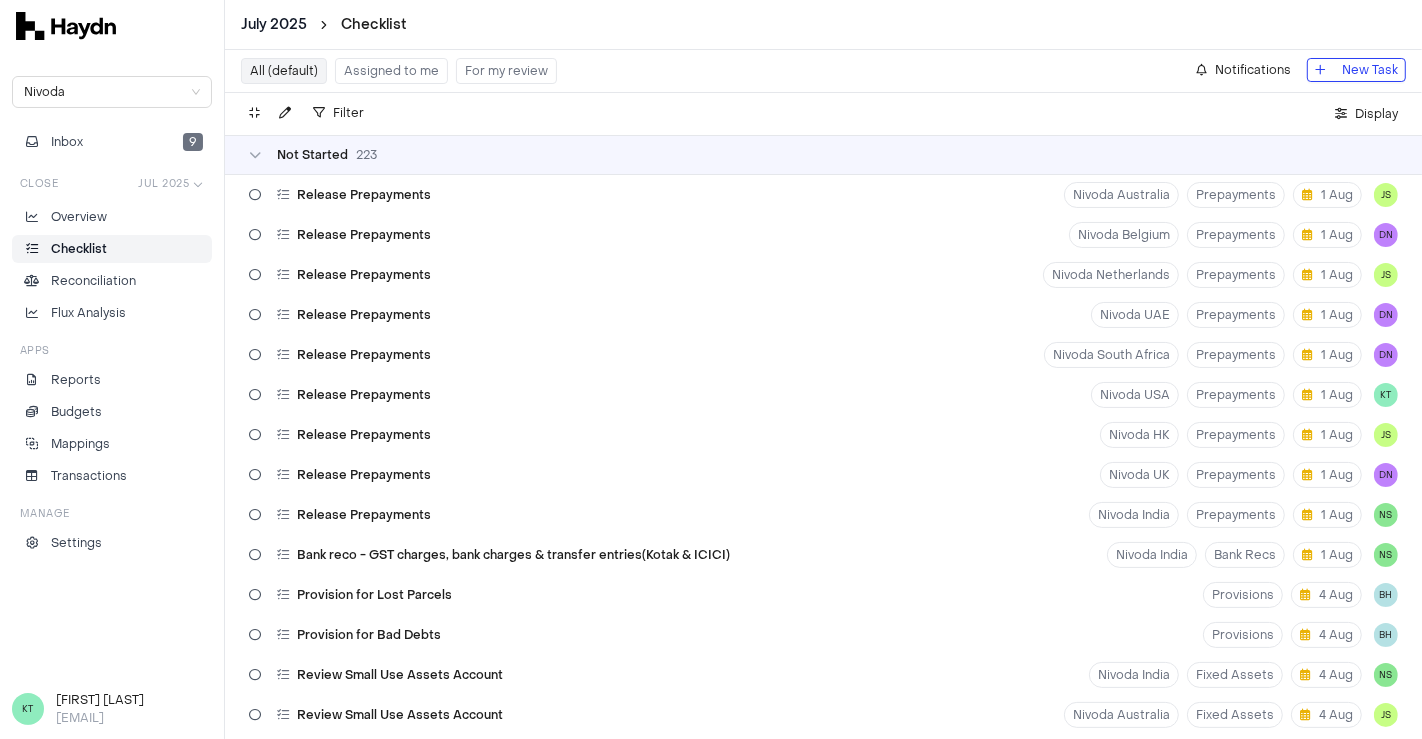 click on "Assigned to me" at bounding box center [391, 71] 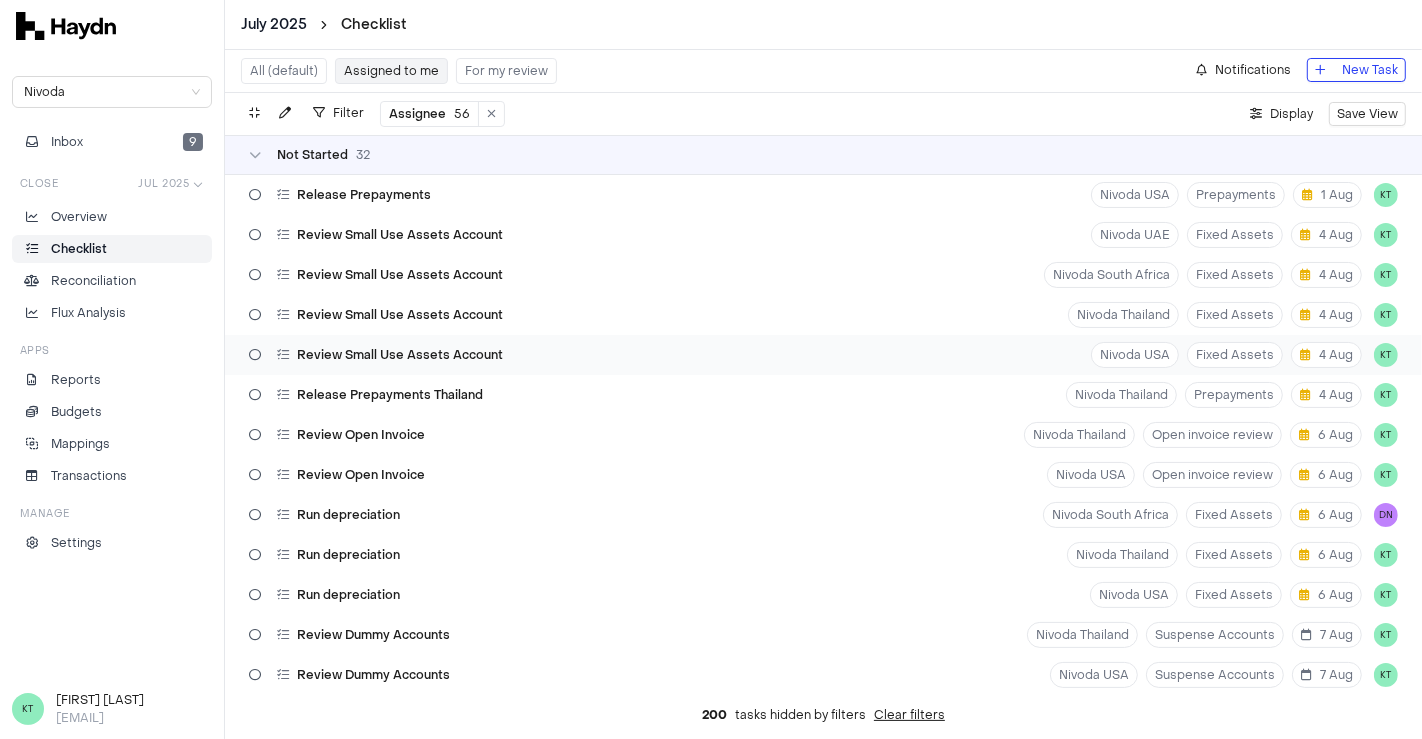 scroll, scrollTop: 801, scrollLeft: 0, axis: vertical 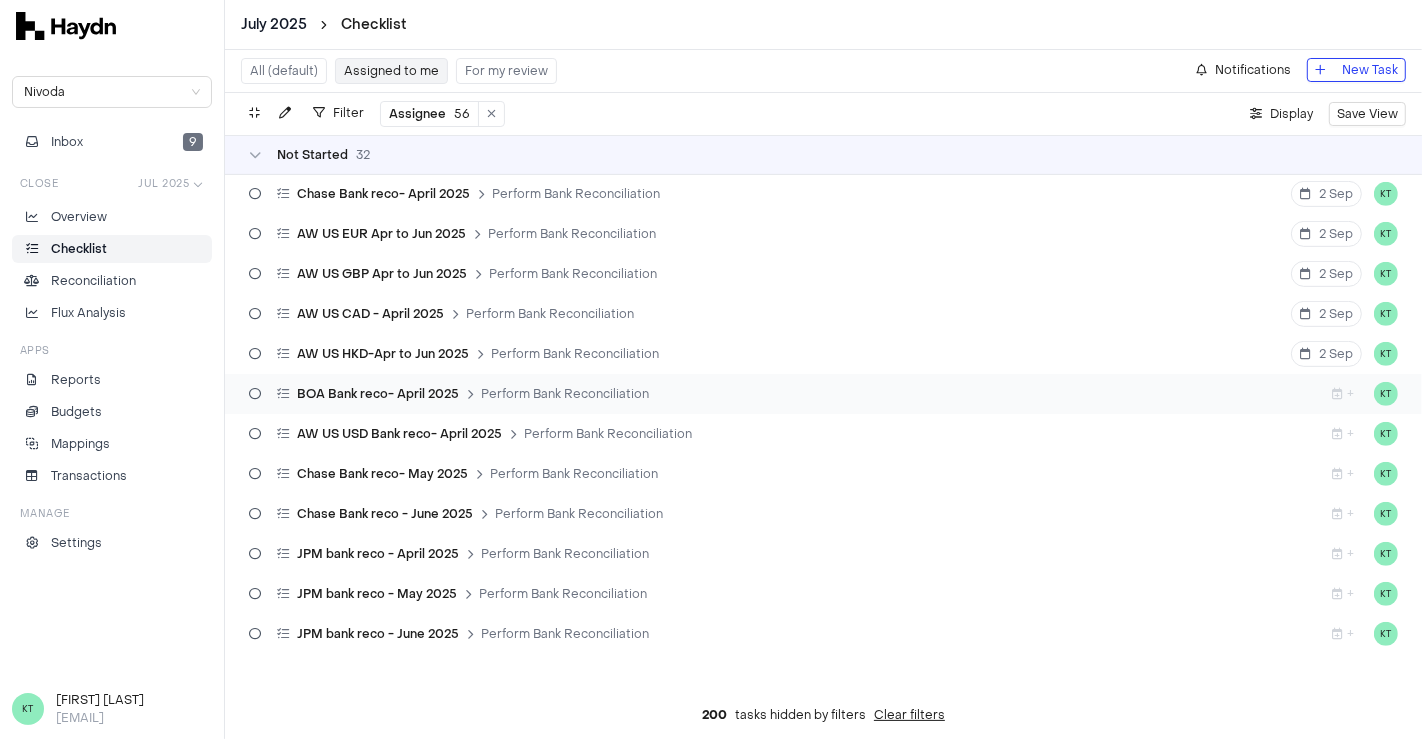 click on "BOA Bank reco- April 2025  Perform Bank Reconciliation + KT" at bounding box center (823, 394) 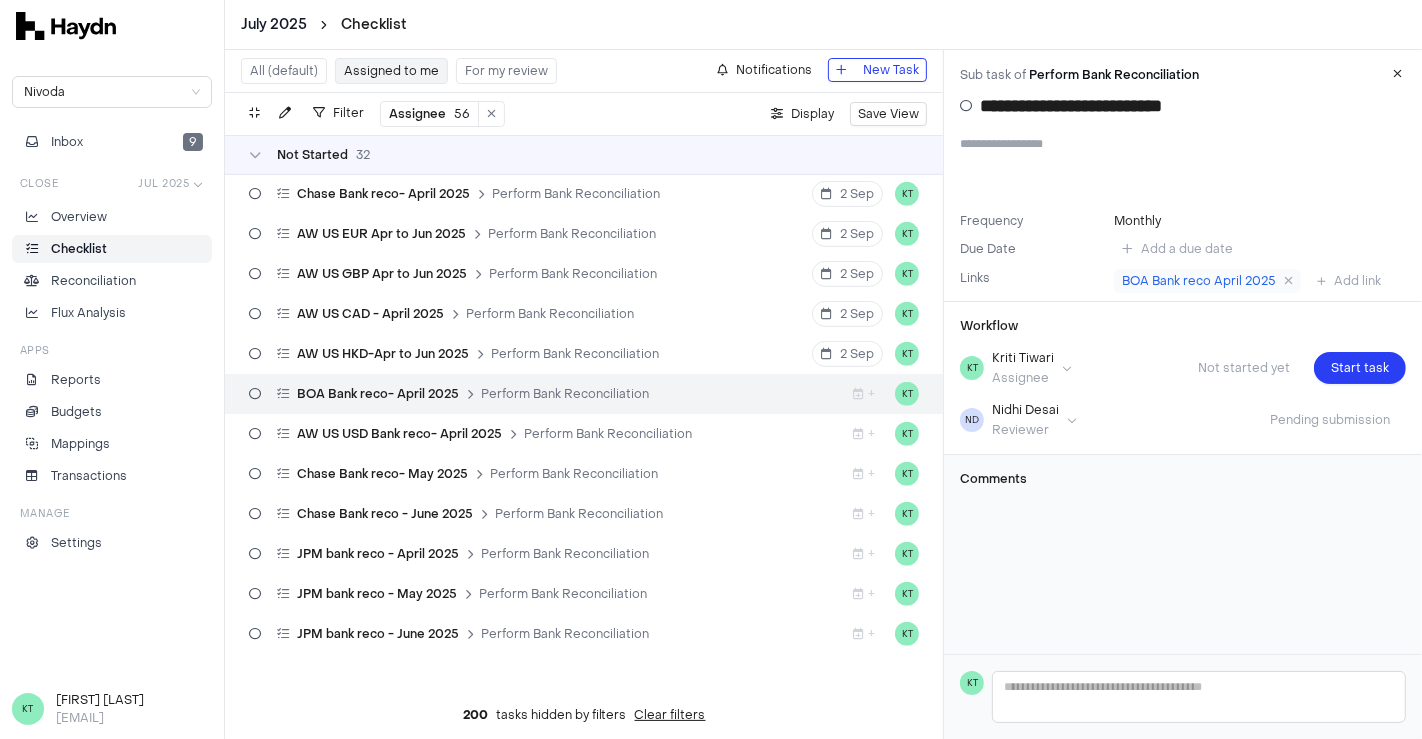 type 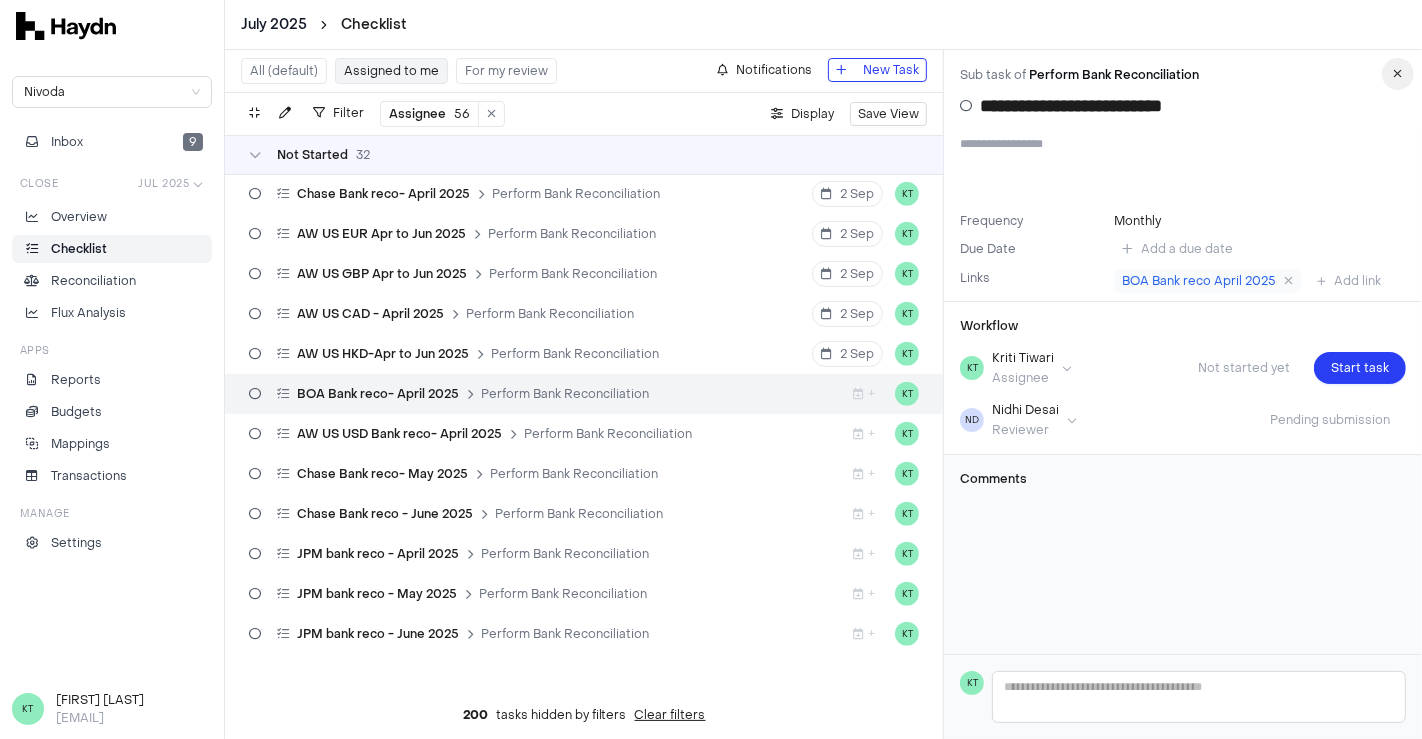 click at bounding box center [1398, 74] 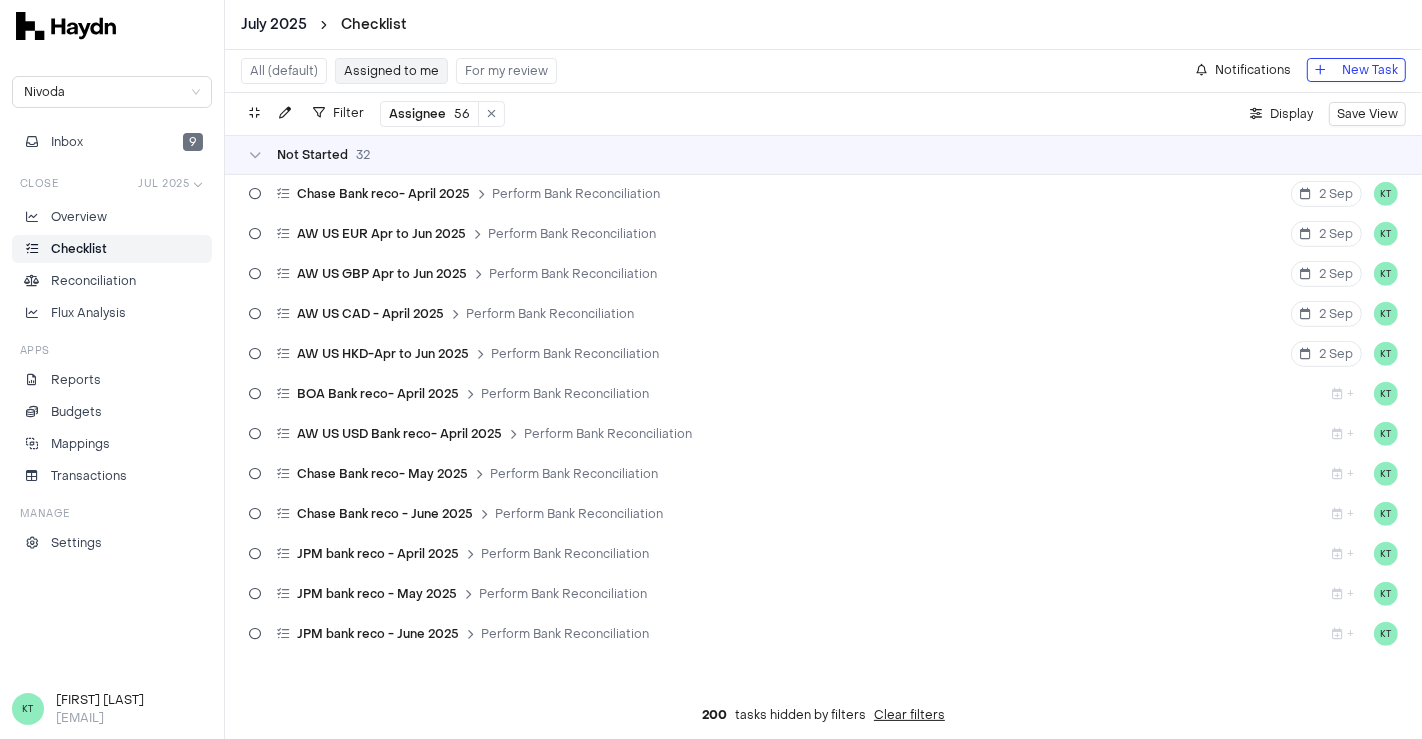 click on "All   (default)" at bounding box center (284, 71) 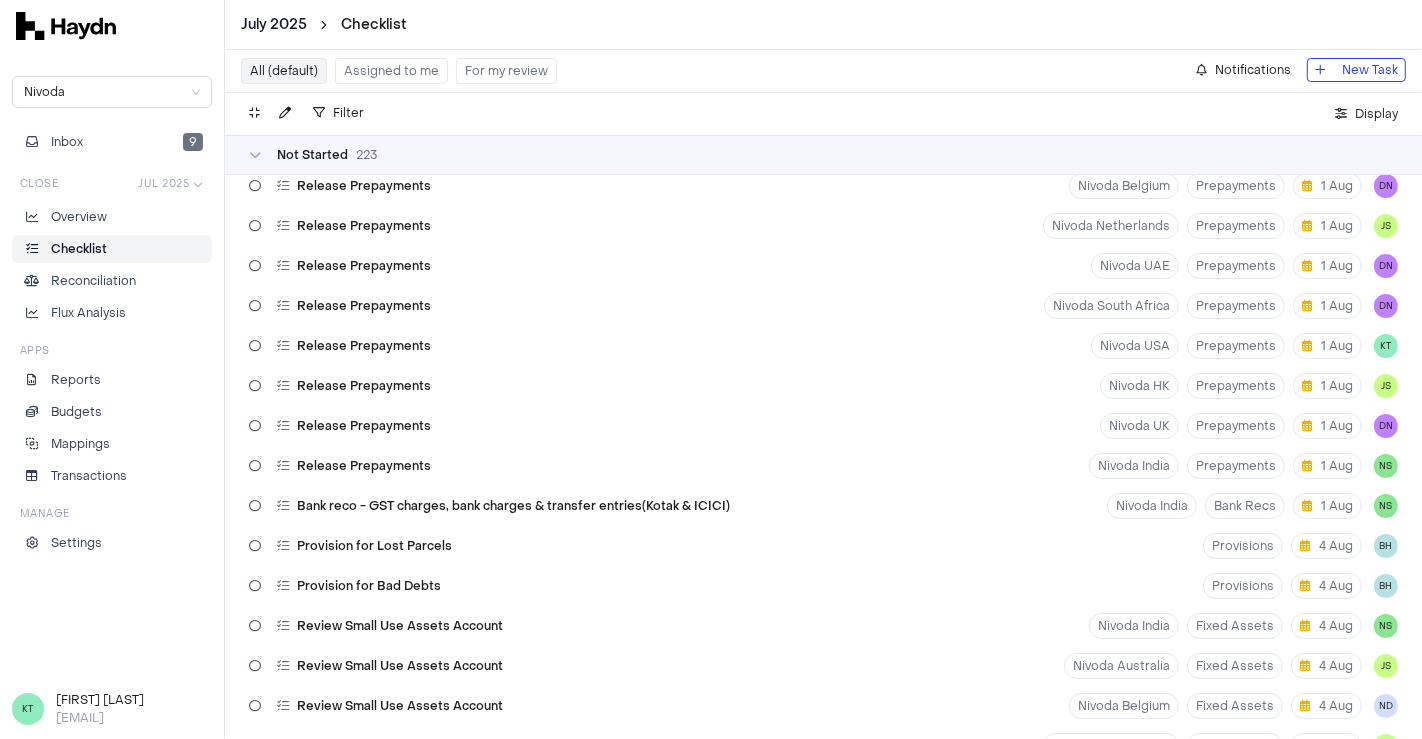 scroll, scrollTop: 0, scrollLeft: 0, axis: both 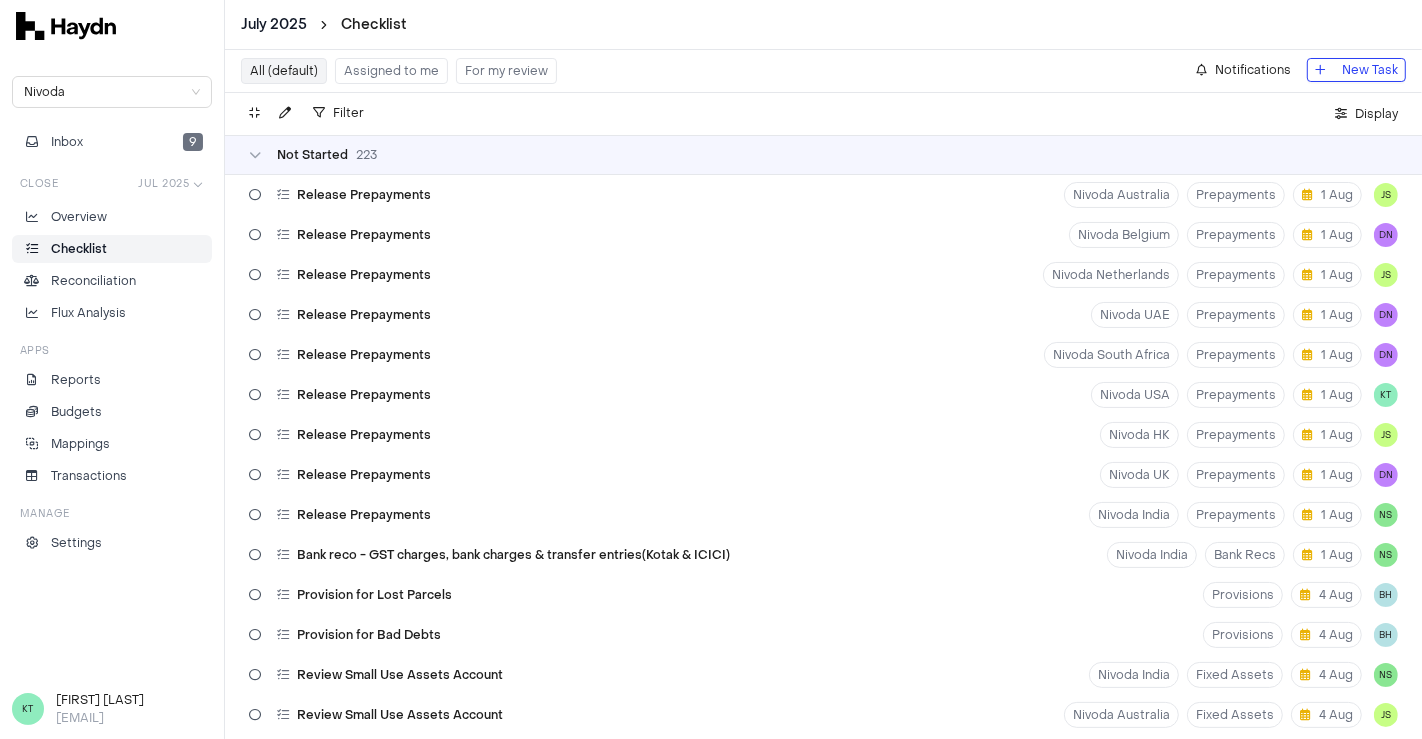 type 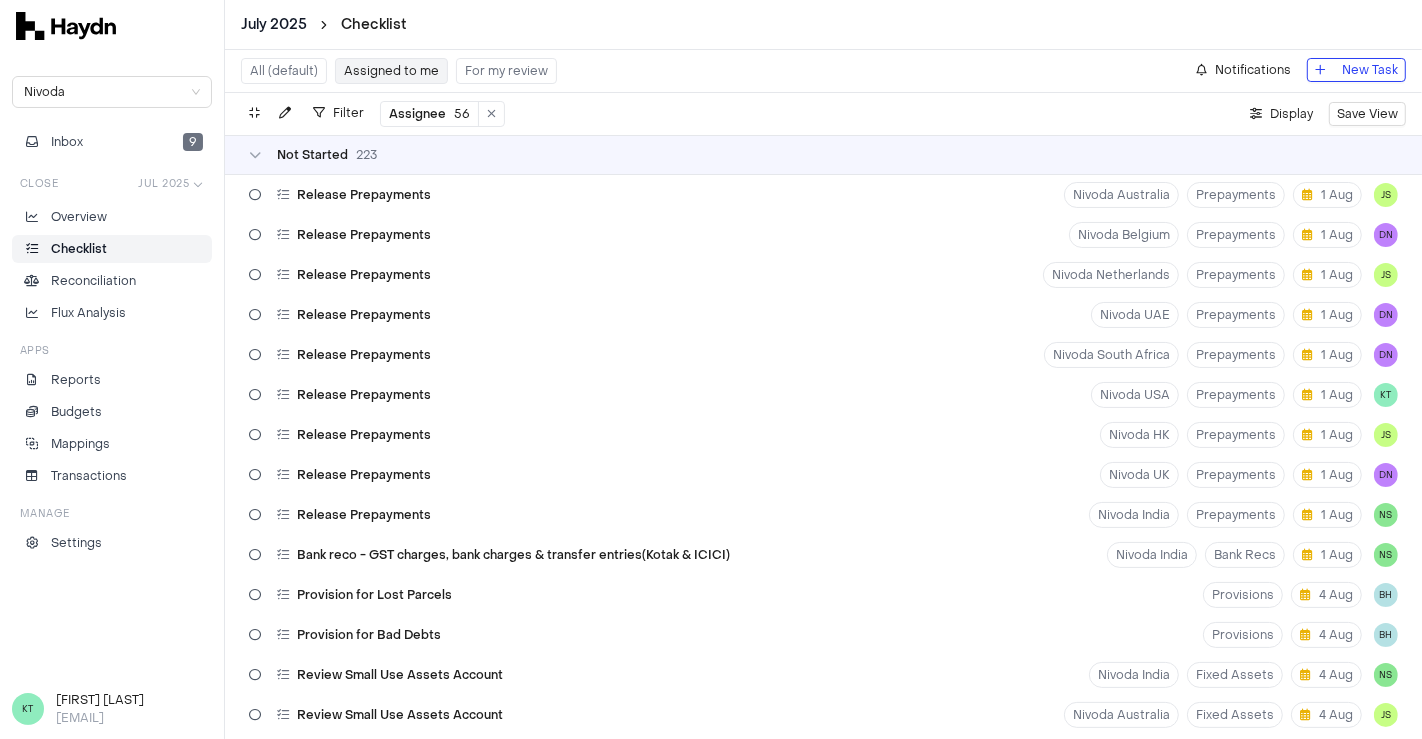 click on "For my review" at bounding box center [506, 71] 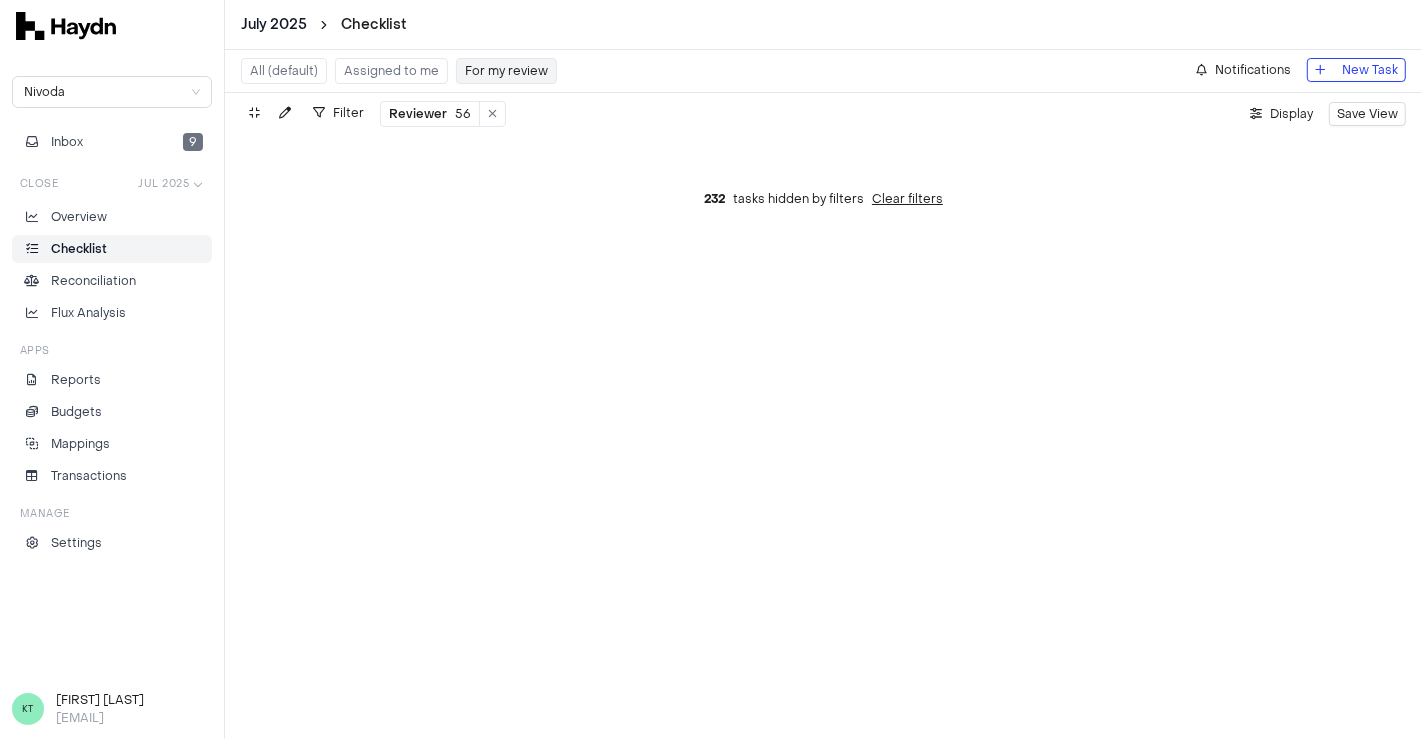click on "Assigned to me" at bounding box center [391, 71] 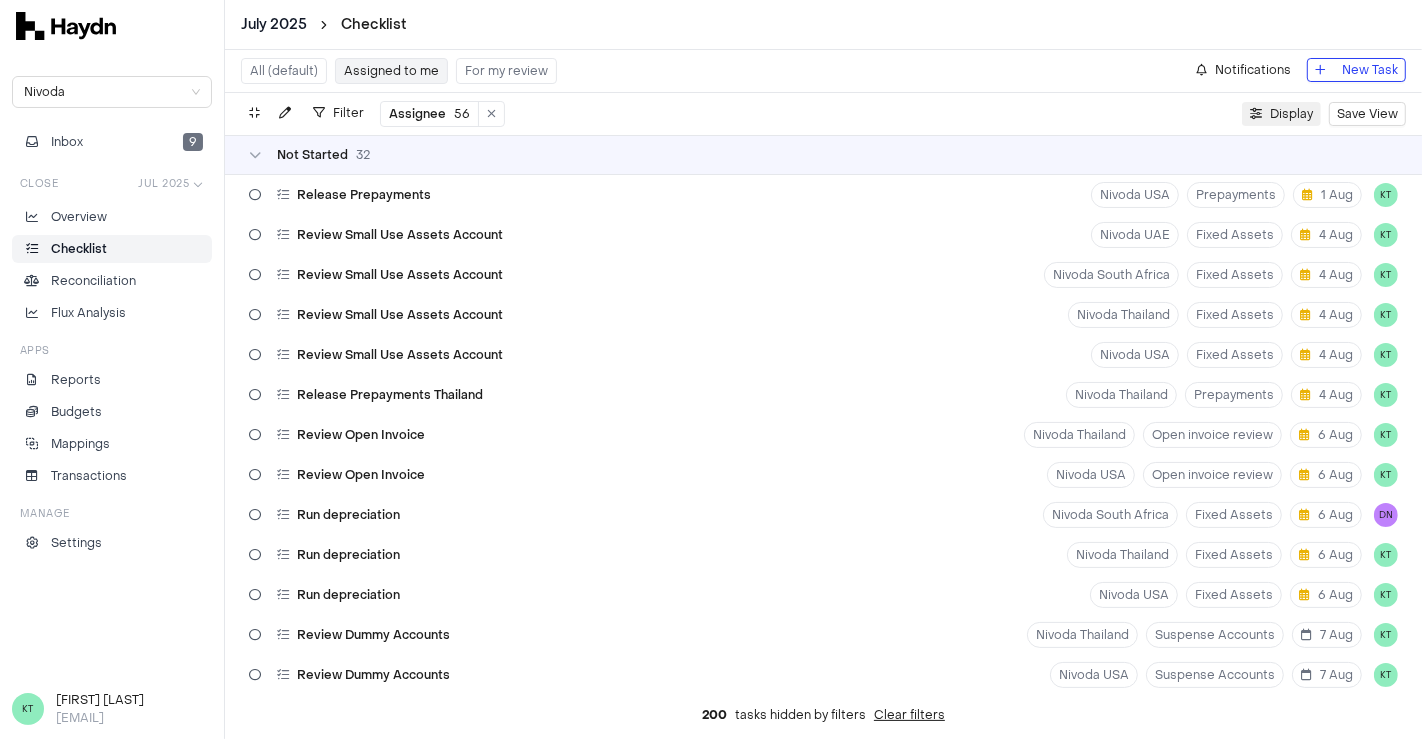 click on "Display" at bounding box center [1291, 114] 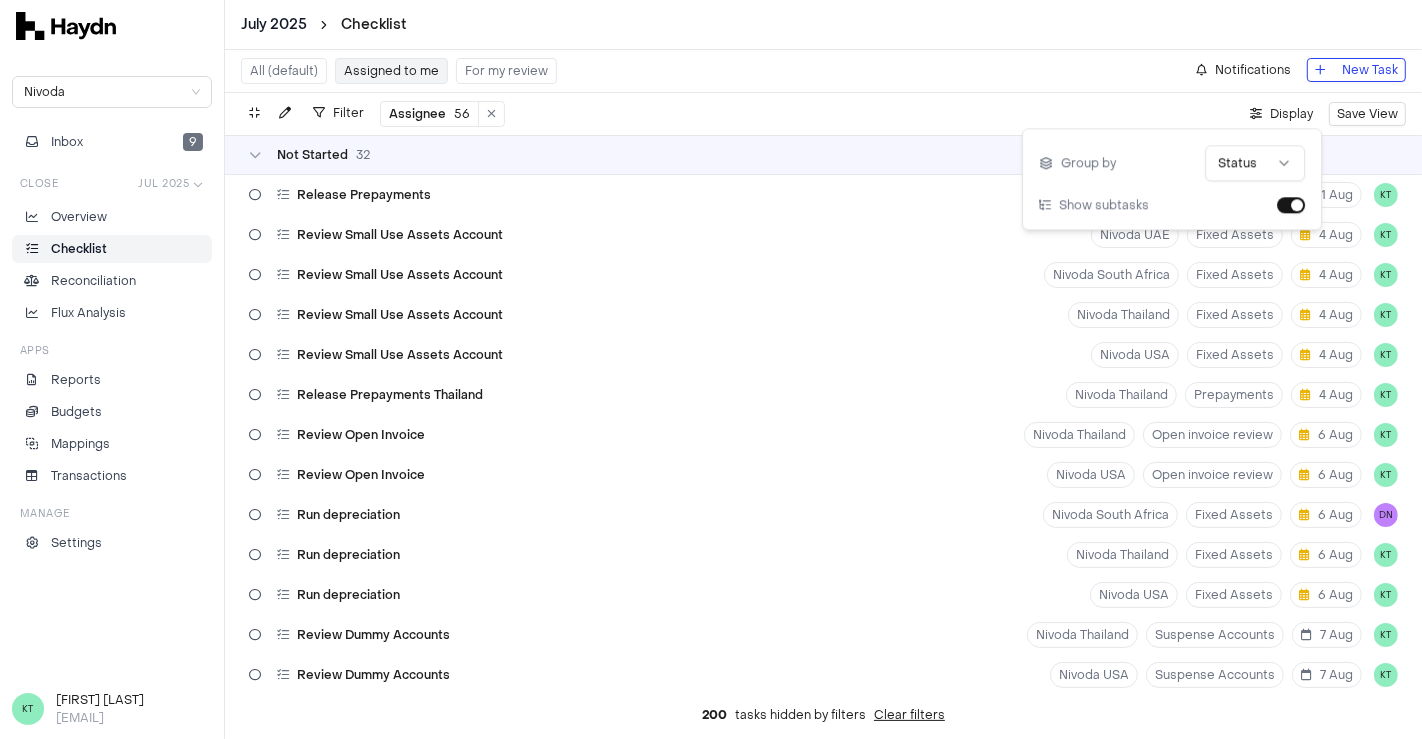 click on "July 2025 Checklist Nivoda Inbox 9 Close Jul 2025 Overview Checklist Reconciliation Flux Analysis Apps Reports Budgets Mappings Transactions Manage Settings KT [FIRST] [LAST] All   (default) Assigned to me   For my review   Notifications New Task Filter Assignee 56 . Display Save View Not Started 32 Release Prepayments Nivoda USA Prepayments 1 Aug KT Review Small Use Assets Account Nivoda UAE Fixed Assets 4 Aug KT Review Small Use Assets Account Nivoda South Africa Fixed Assets 4 Aug KT Review Small Use Assets Account Nivoda Thailand Fixed Assets 4 Aug KT Review Small Use Assets Account Nivoda USA Fixed Assets 4 Aug KT Release Prepayments Thailand Nivoda Thailand Prepayments 4 Aug KT Review Open Invoice Nivoda Thailand Open invoice review 6 Aug KT Review Open Invoice Nivoda USA Open invoice review 6 Aug KT Run depreciation Nivoda South Africa Fixed Assets 6 Aug DN Run depreciation Nivoda Thailand Fixed Assets 6 Aug KT Run depreciation Nivoda USA Fixed Assets 6 Aug KT Nivoda Thailand 0" at bounding box center (711, 369) 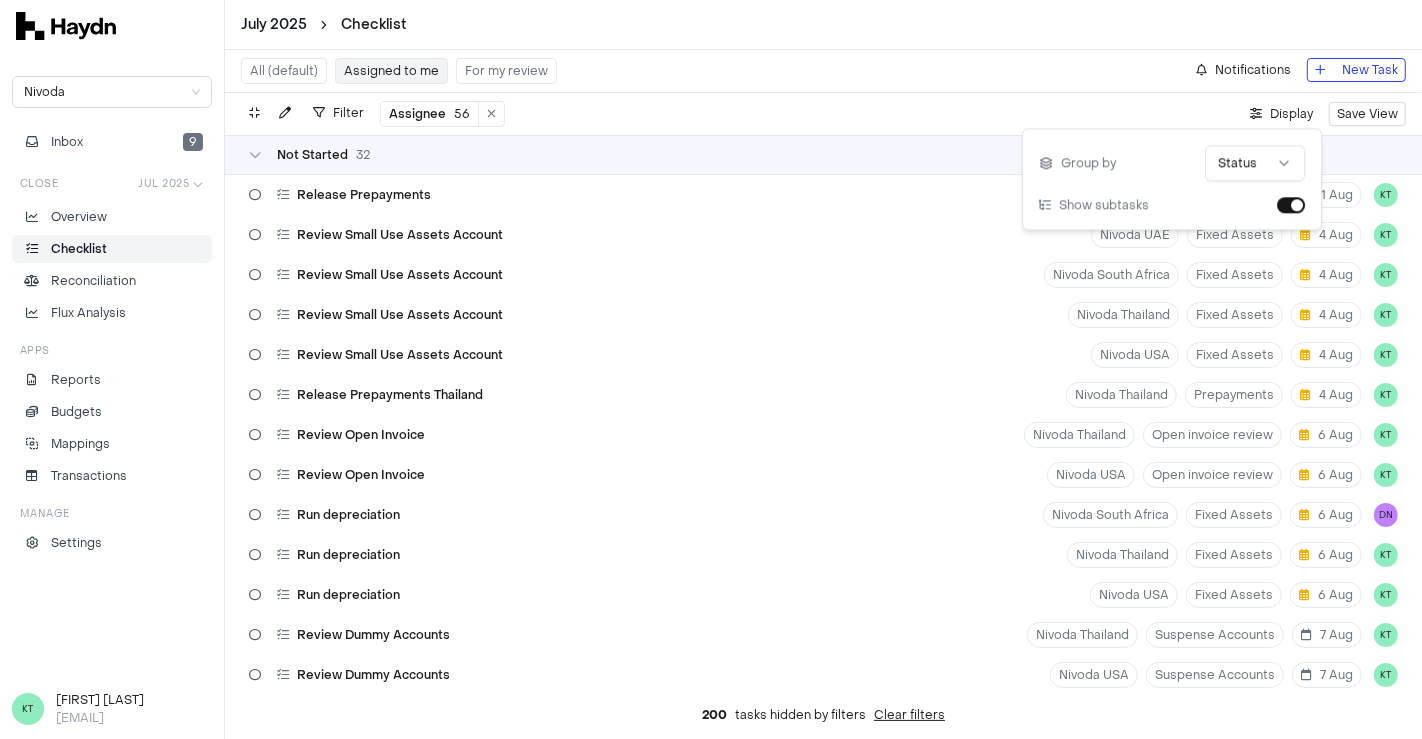 click on "July 2025 Checklist Nivoda Inbox 9 Close Jul 2025 Overview Checklist Reconciliation Flux Analysis Apps Reports Budgets Mappings Transactions Manage Settings KT [FIRST] [LAST] All   (default) Assigned to me   For my review   Notifications New Task Filter Assignee 56 . Display Save View Not Started 32 Release Prepayments Nivoda USA Prepayments 1 Aug KT Review Small Use Assets Account Nivoda UAE Fixed Assets 4 Aug KT Review Small Use Assets Account Nivoda South Africa Fixed Assets 4 Aug KT Review Small Use Assets Account Nivoda Thailand Fixed Assets 4 Aug KT Review Small Use Assets Account Nivoda USA Fixed Assets 4 Aug KT Release Prepayments Thailand Nivoda Thailand Prepayments 4 Aug KT Review Open Invoice Nivoda Thailand Open invoice review 6 Aug KT Review Open Invoice Nivoda USA Open invoice review 6 Aug KT Run depreciation Nivoda South Africa Fixed Assets 6 Aug DN Run depreciation Nivoda Thailand Fixed Assets 6 Aug KT Run depreciation Nivoda USA Fixed Assets 6 Aug KT Nivoda Thailand 0" at bounding box center (711, 369) 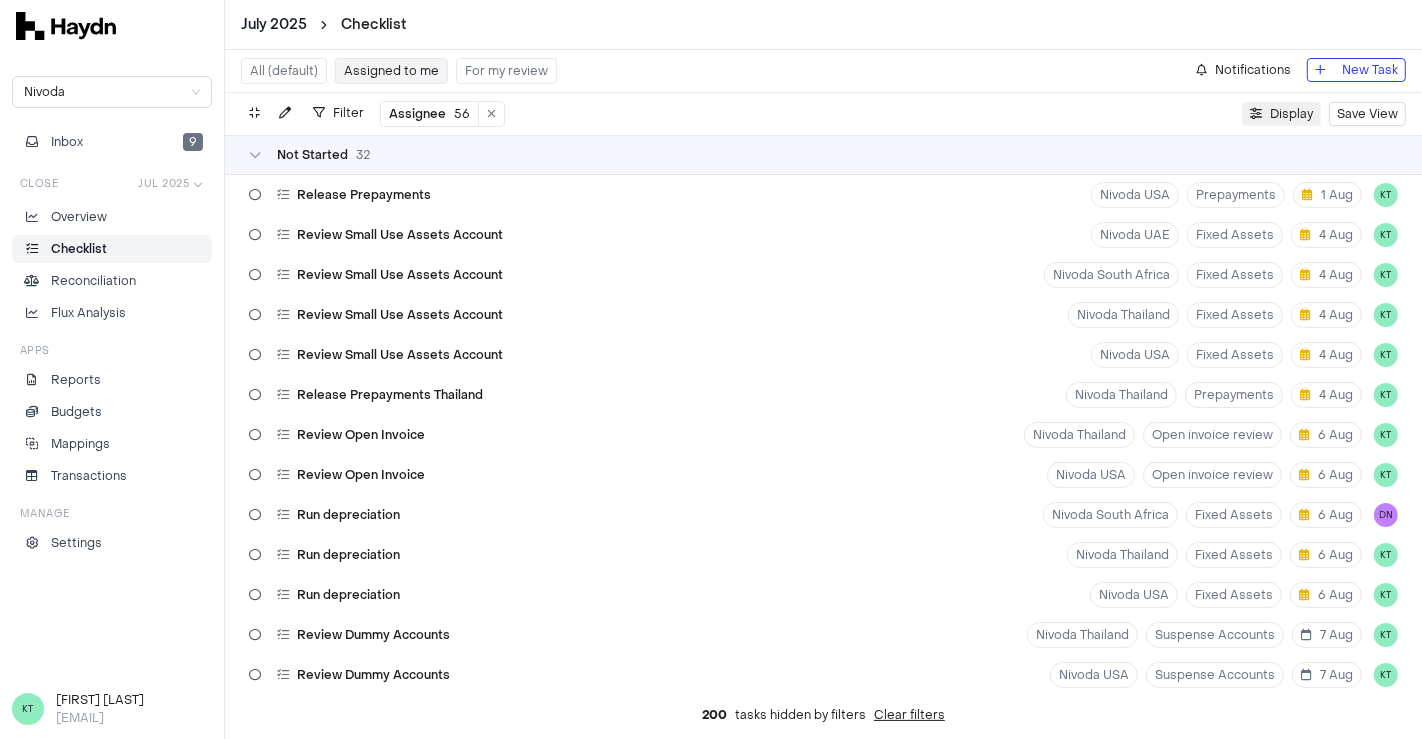 click on "Display" at bounding box center (1291, 114) 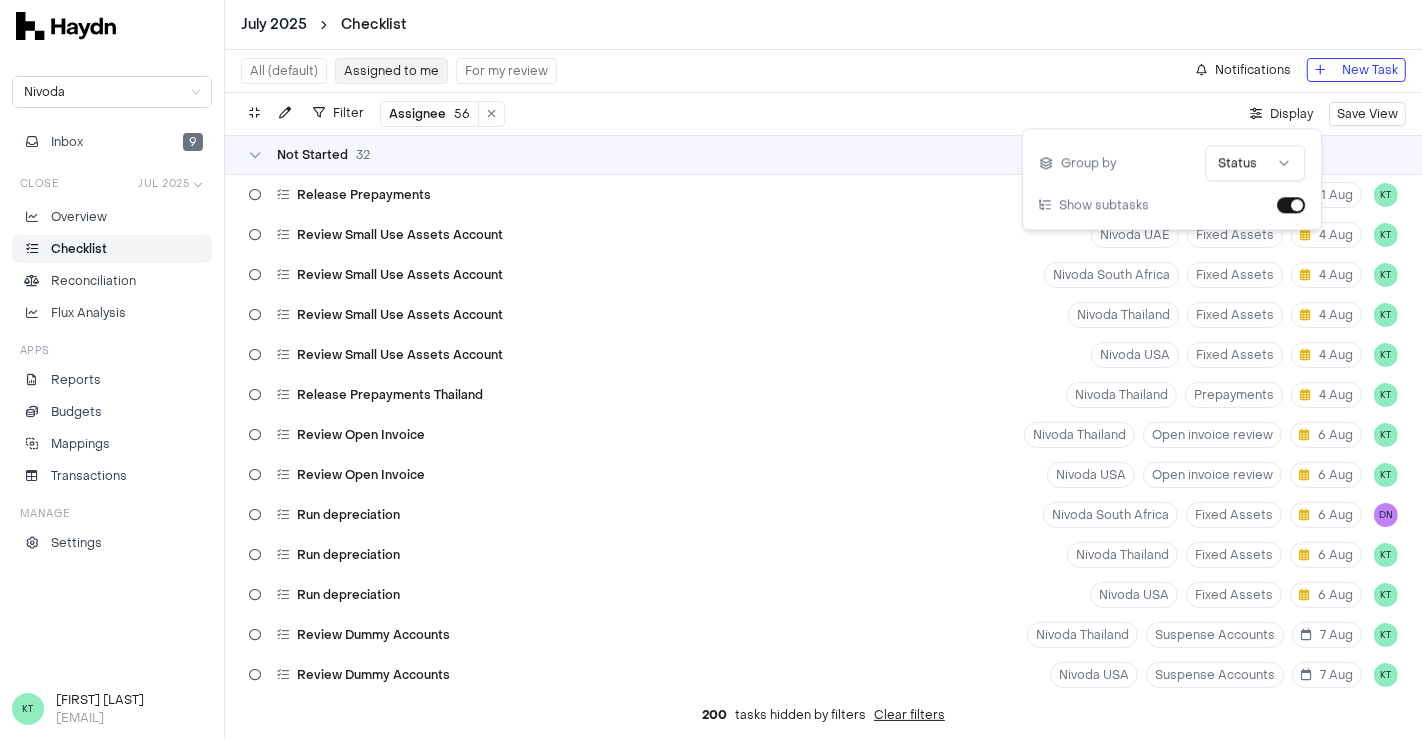 type 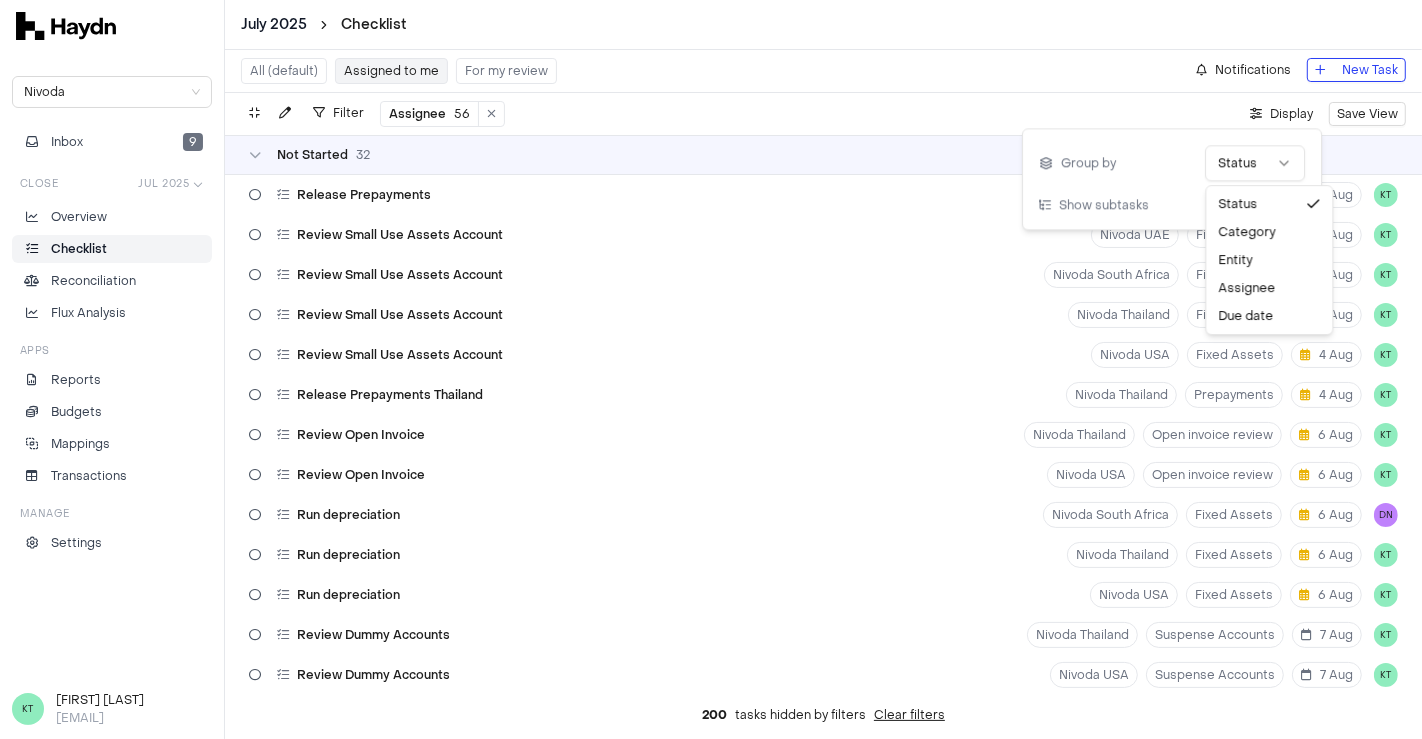 click on "July 2025 Checklist Nivoda Inbox 9 Close Jul 2025 Overview Checklist Reconciliation Flux Analysis Apps Reports Budgets Mappings Transactions Manage Settings KT [FIRST] [LAST] All   (default) Assigned to me   For my review   Notifications New Task Filter Assignee 56 . Display Save View Not Started 32 Release Prepayments Nivoda USA Prepayments 1 Aug KT Review Small Use Assets Account Nivoda UAE Fixed Assets 4 Aug KT Review Small Use Assets Account Nivoda South Africa Fixed Assets 4 Aug KT Review Small Use Assets Account Nivoda Thailand Fixed Assets 4 Aug KT Review Small Use Assets Account Nivoda USA Fixed Assets 4 Aug KT Release Prepayments Thailand Nivoda Thailand Prepayments 4 Aug KT Review Open Invoice Nivoda Thailand Open invoice review 6 Aug KT Review Open Invoice Nivoda USA Open invoice review 6 Aug KT Run depreciation Nivoda South Africa Fixed Assets 6 Aug DN Run depreciation Nivoda Thailand Fixed Assets 6 Aug KT Run depreciation Nivoda USA Fixed Assets 6 Aug KT Nivoda Thailand 0" at bounding box center (711, 369) 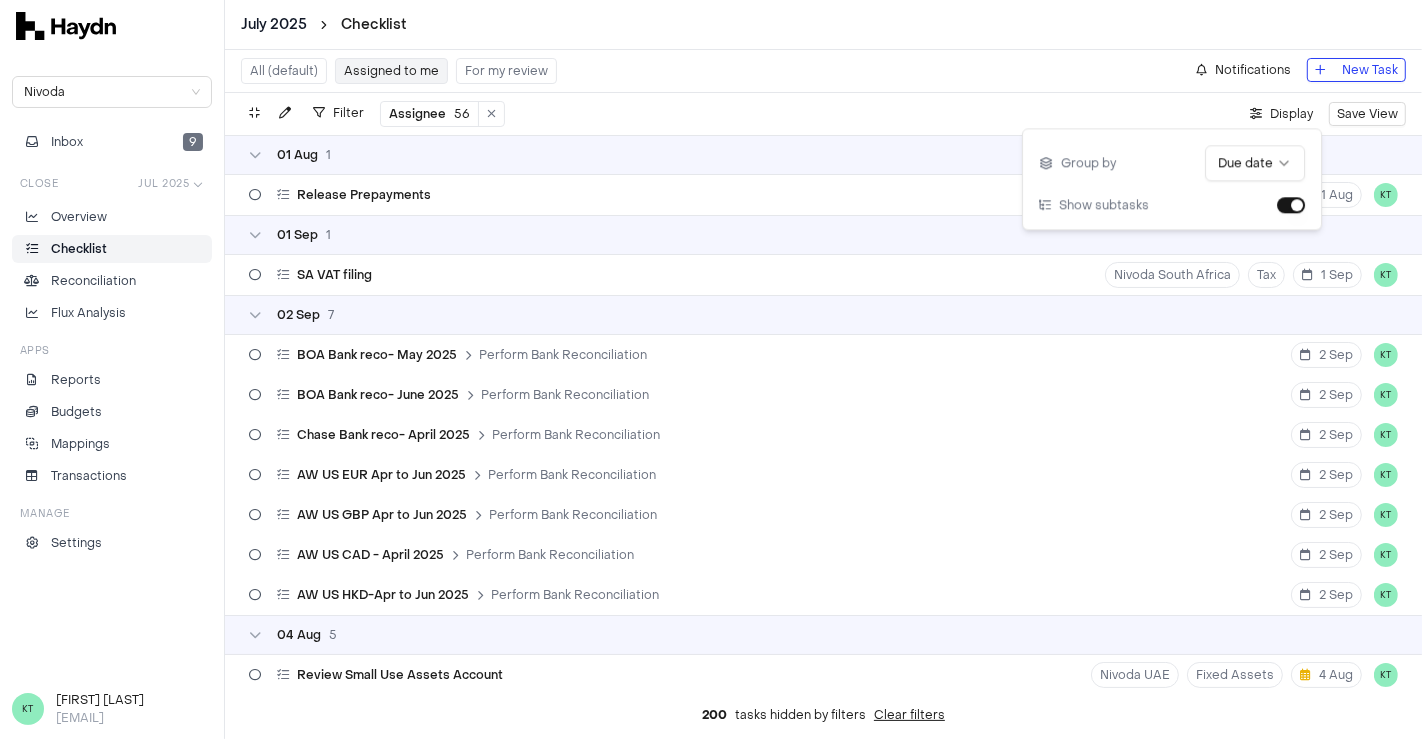 click on "Filter Assignee 56 . Display Save View" at bounding box center (823, 114) 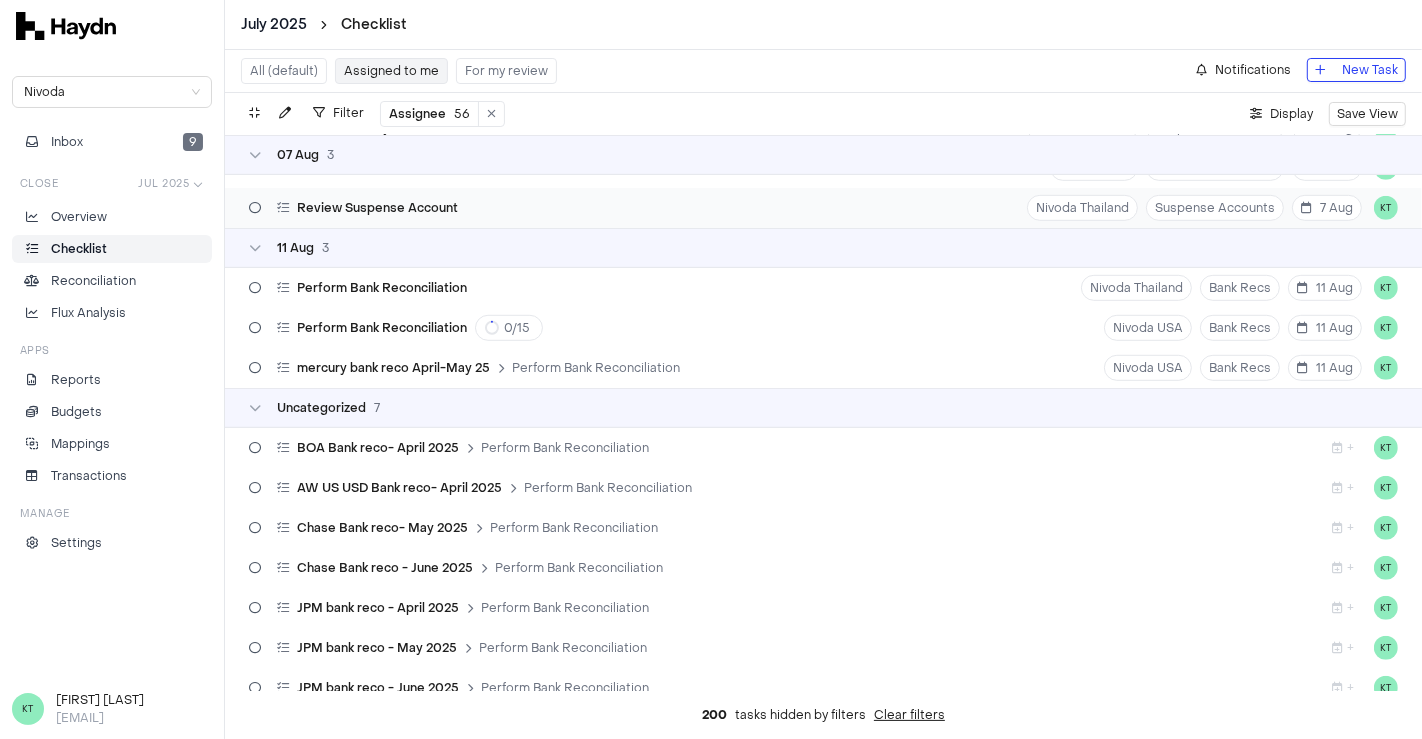 scroll, scrollTop: 1081, scrollLeft: 0, axis: vertical 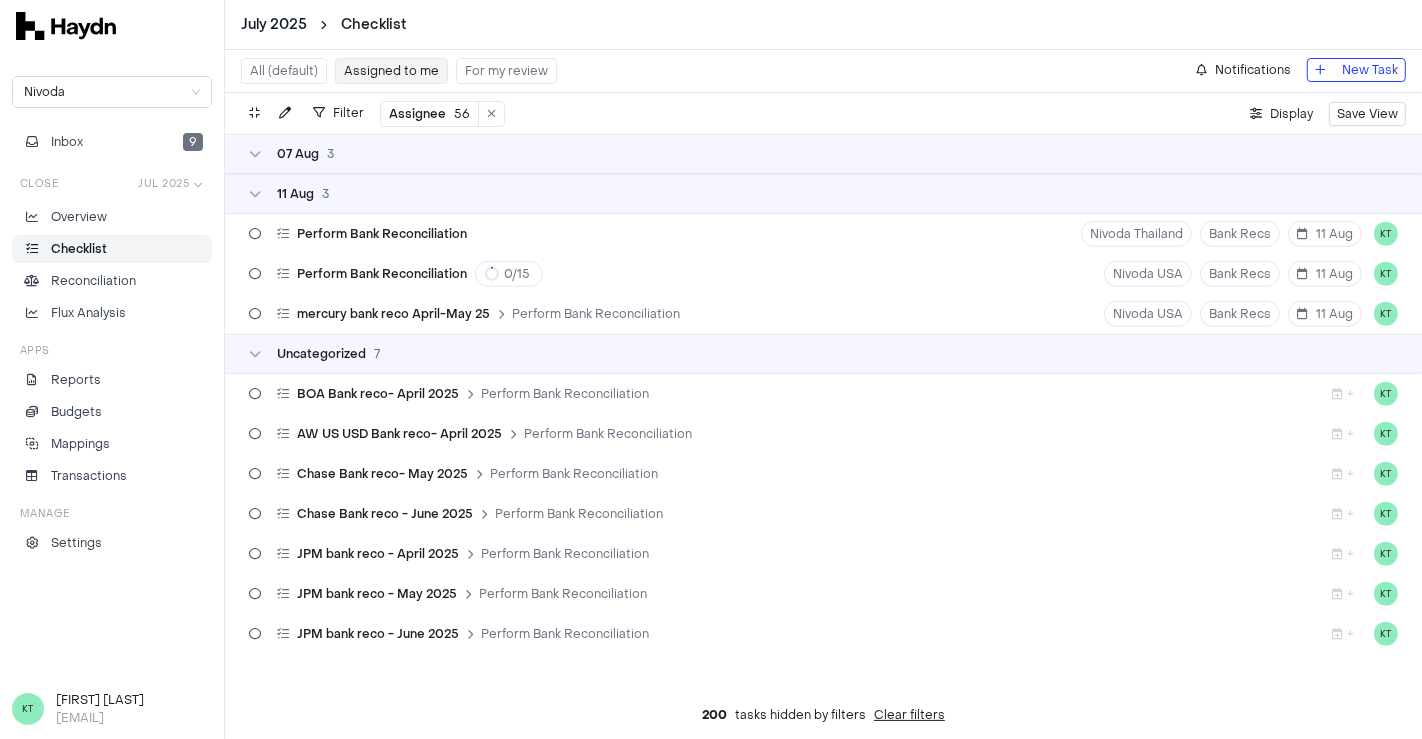 click on "All   (default)" at bounding box center (284, 71) 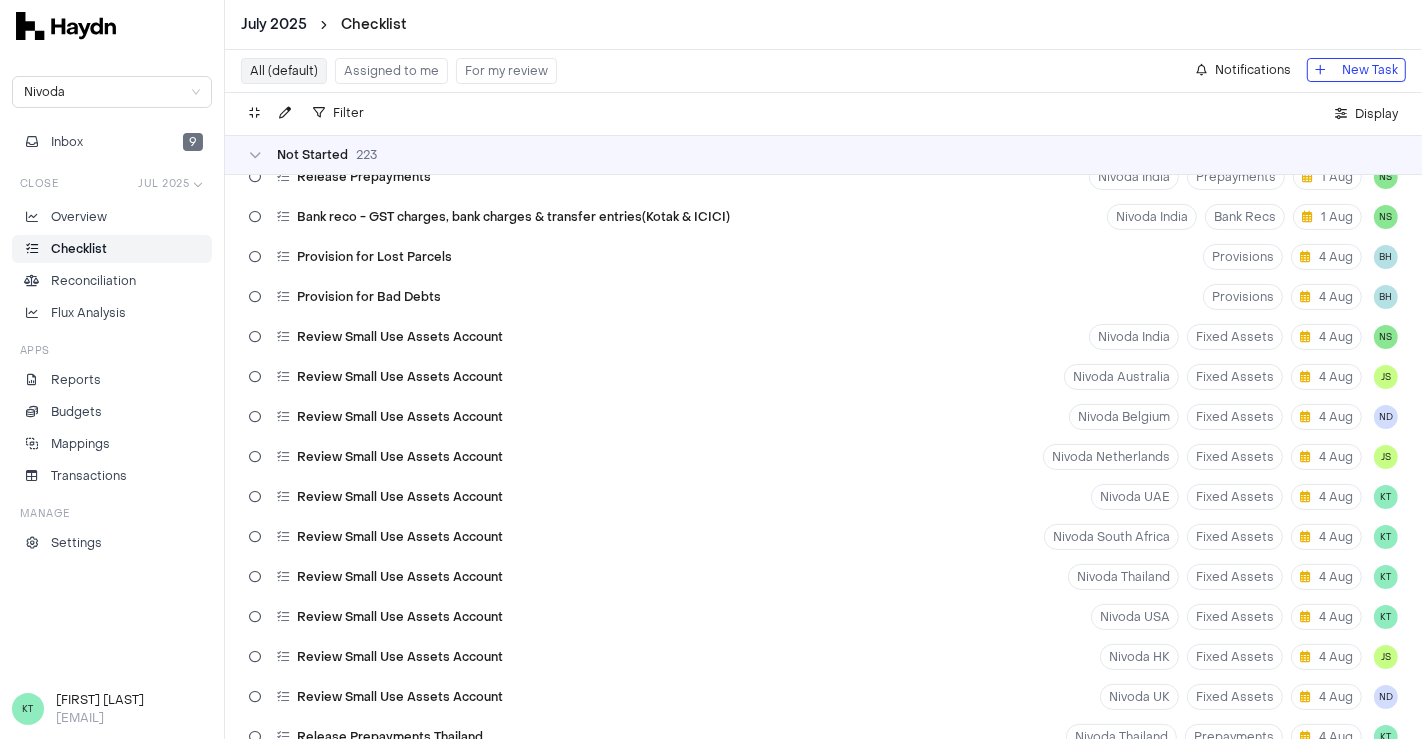 scroll, scrollTop: 0, scrollLeft: 0, axis: both 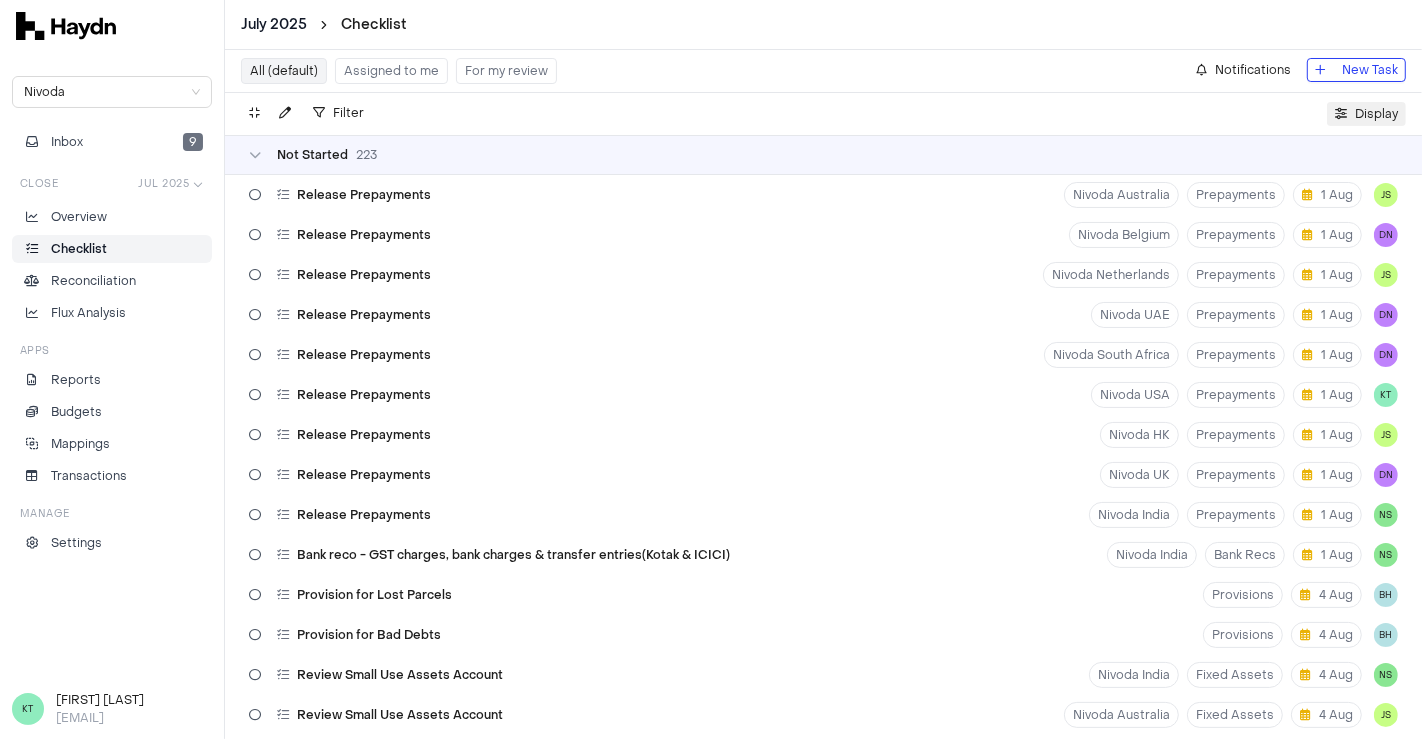 click on "Display" at bounding box center (1366, 114) 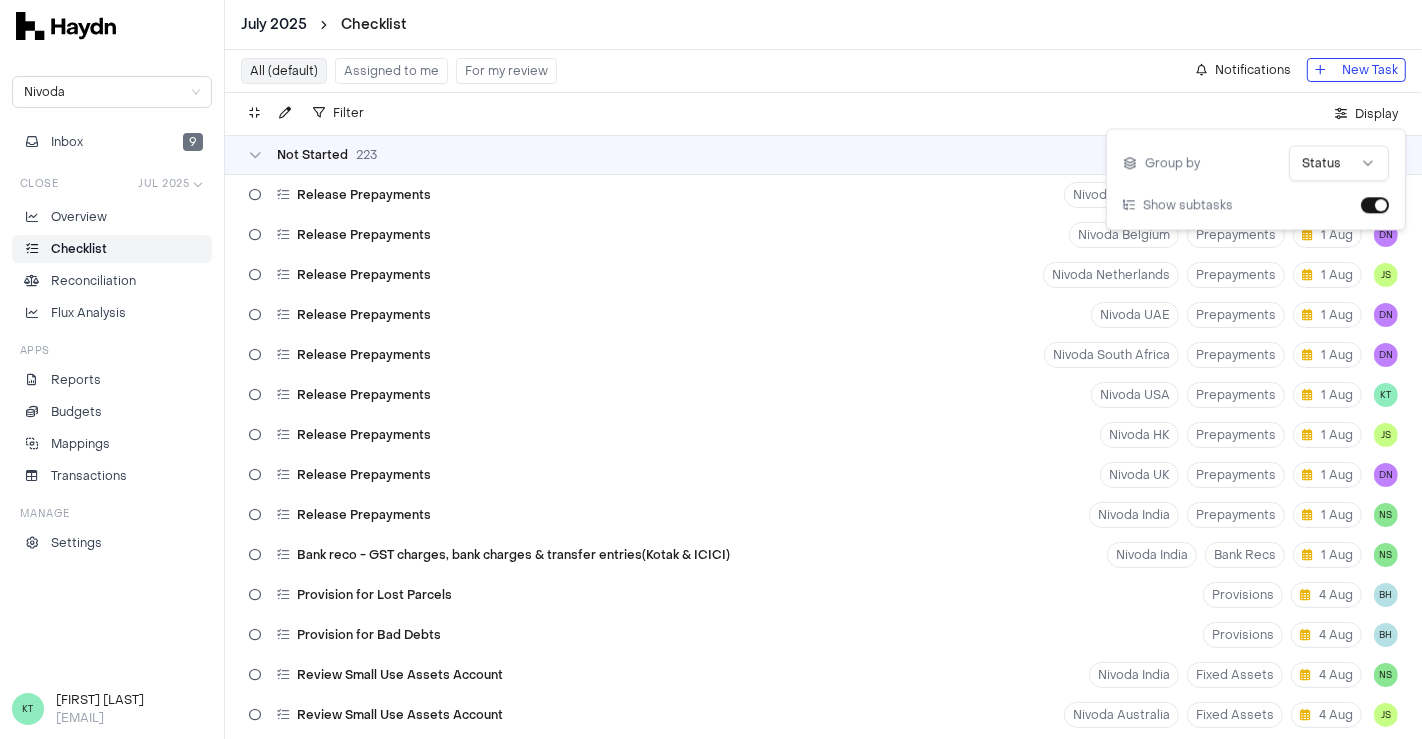 click on "Filter . Display" at bounding box center (823, 114) 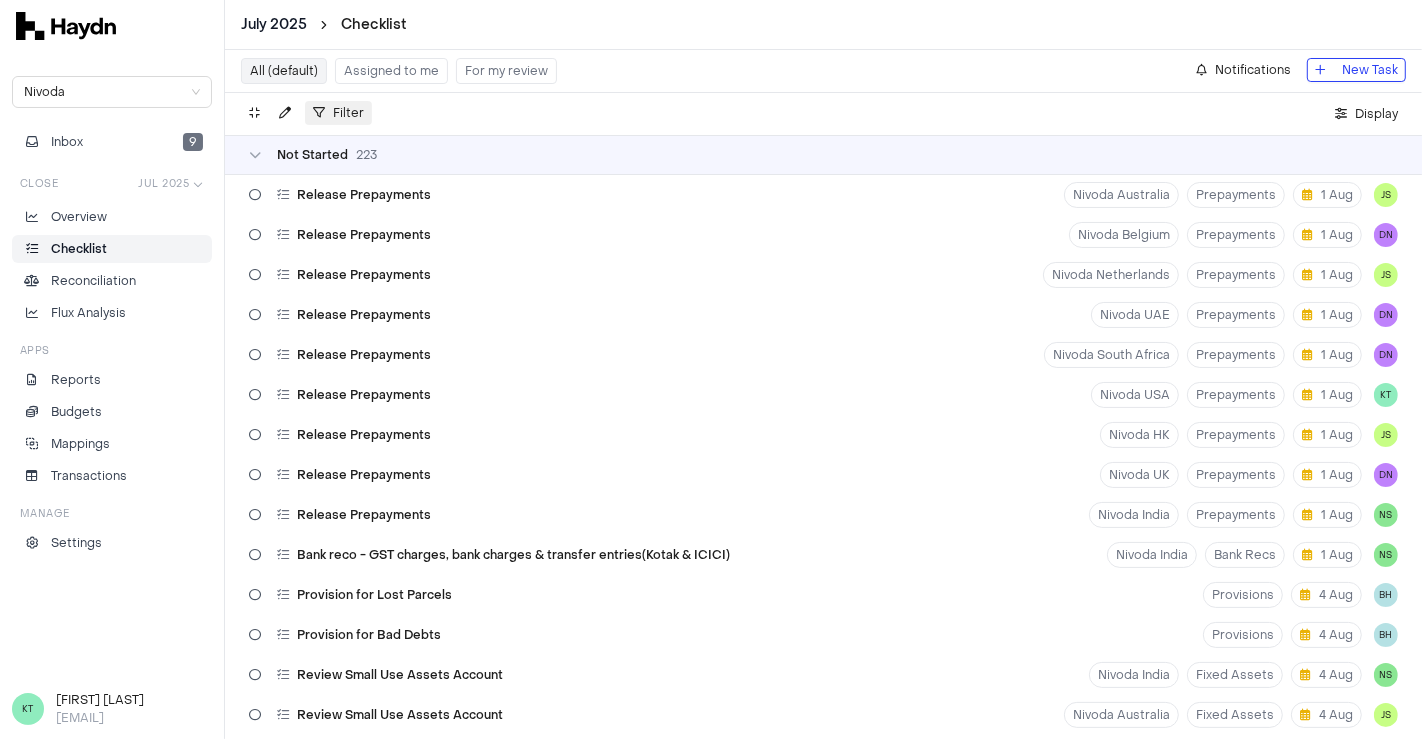 click at bounding box center [319, 113] 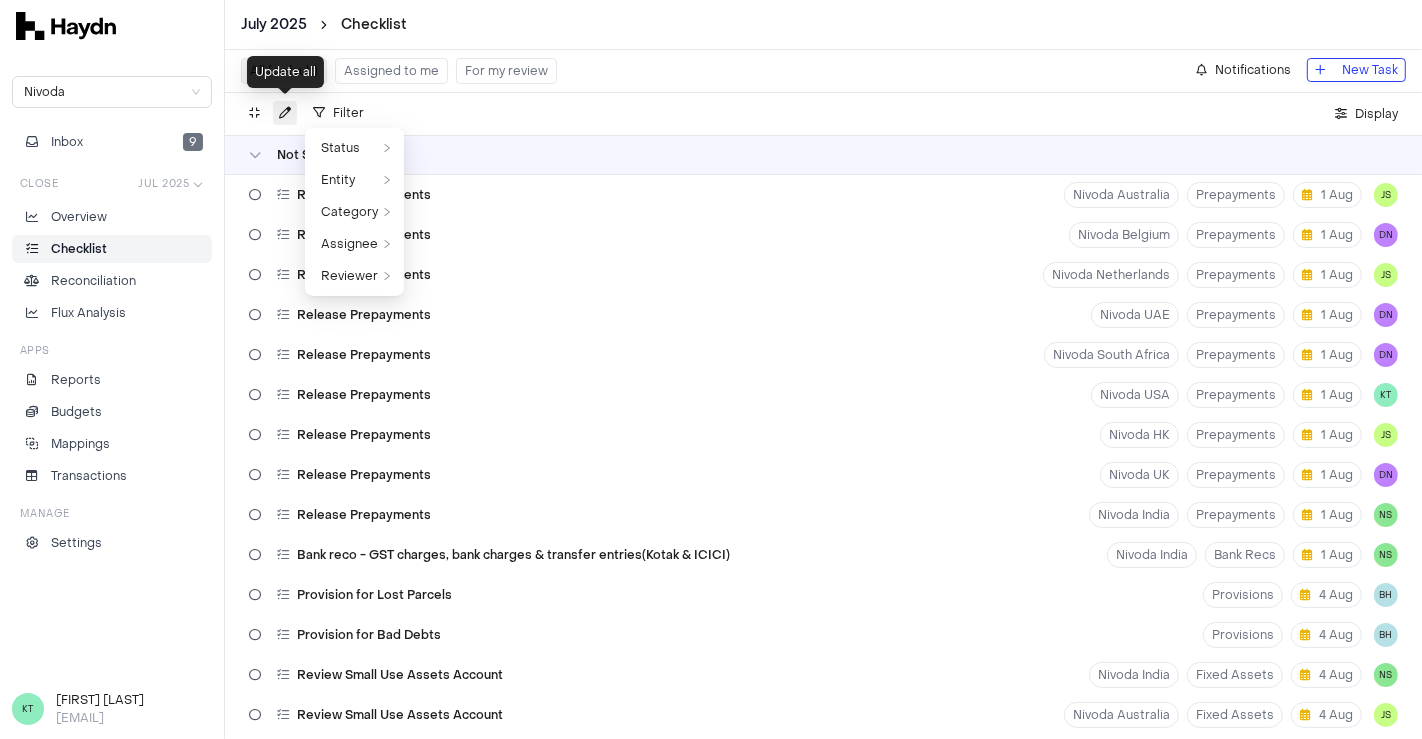 click at bounding box center [285, 113] 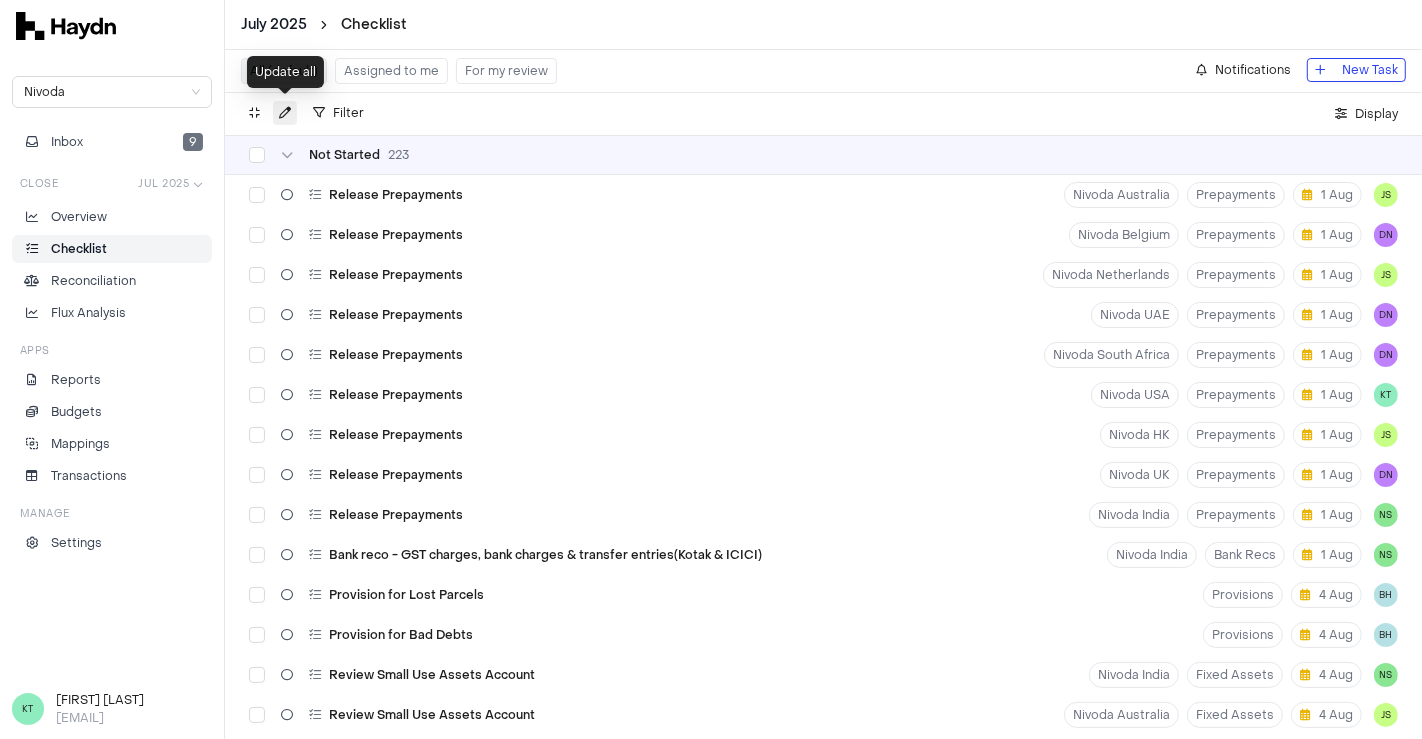 click at bounding box center [285, 113] 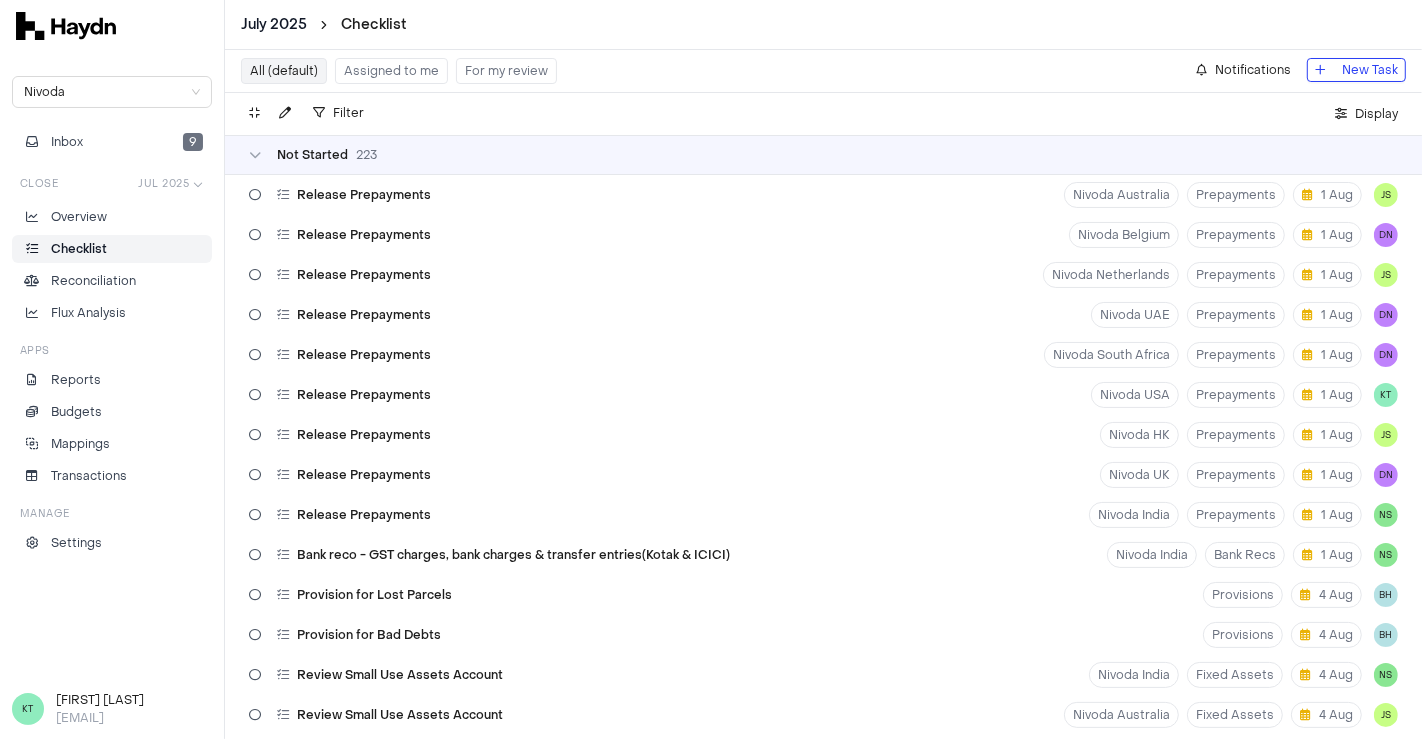 type 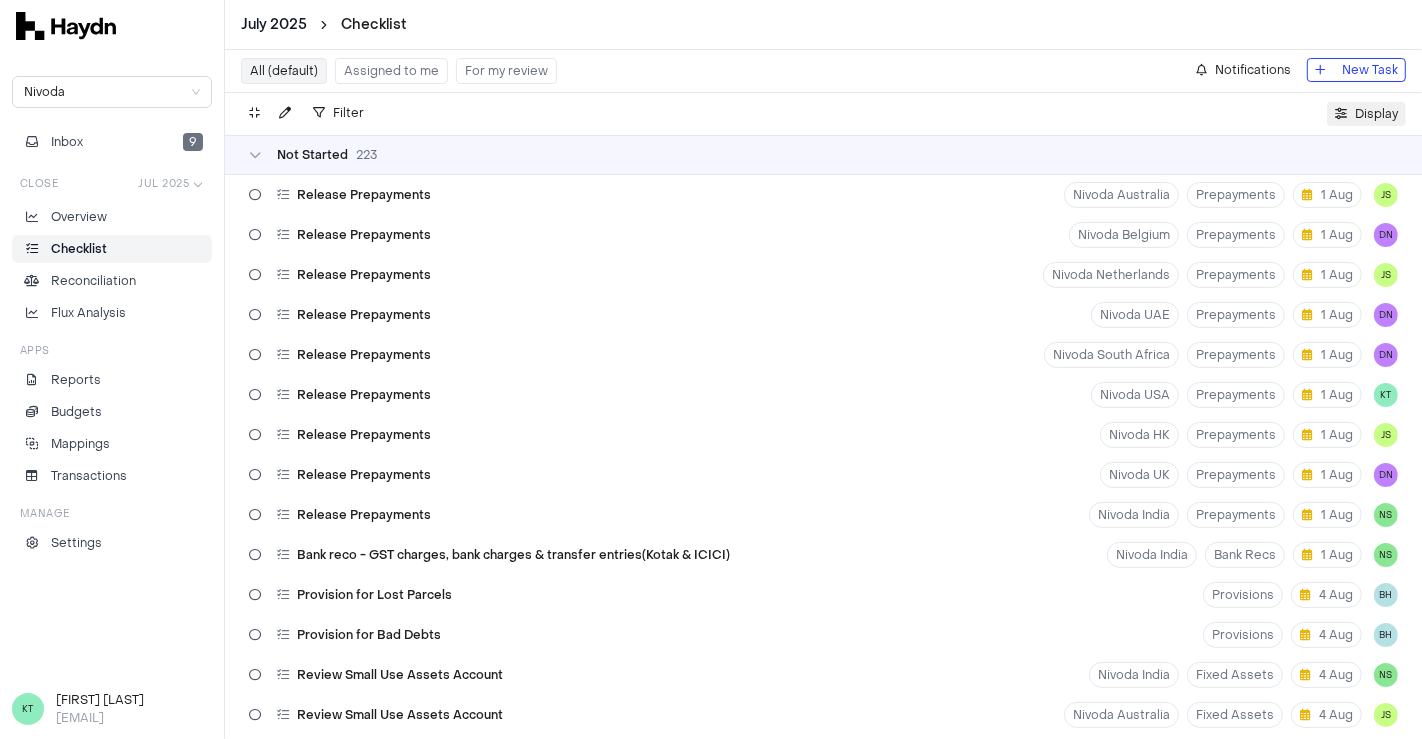 click at bounding box center [1341, 114] 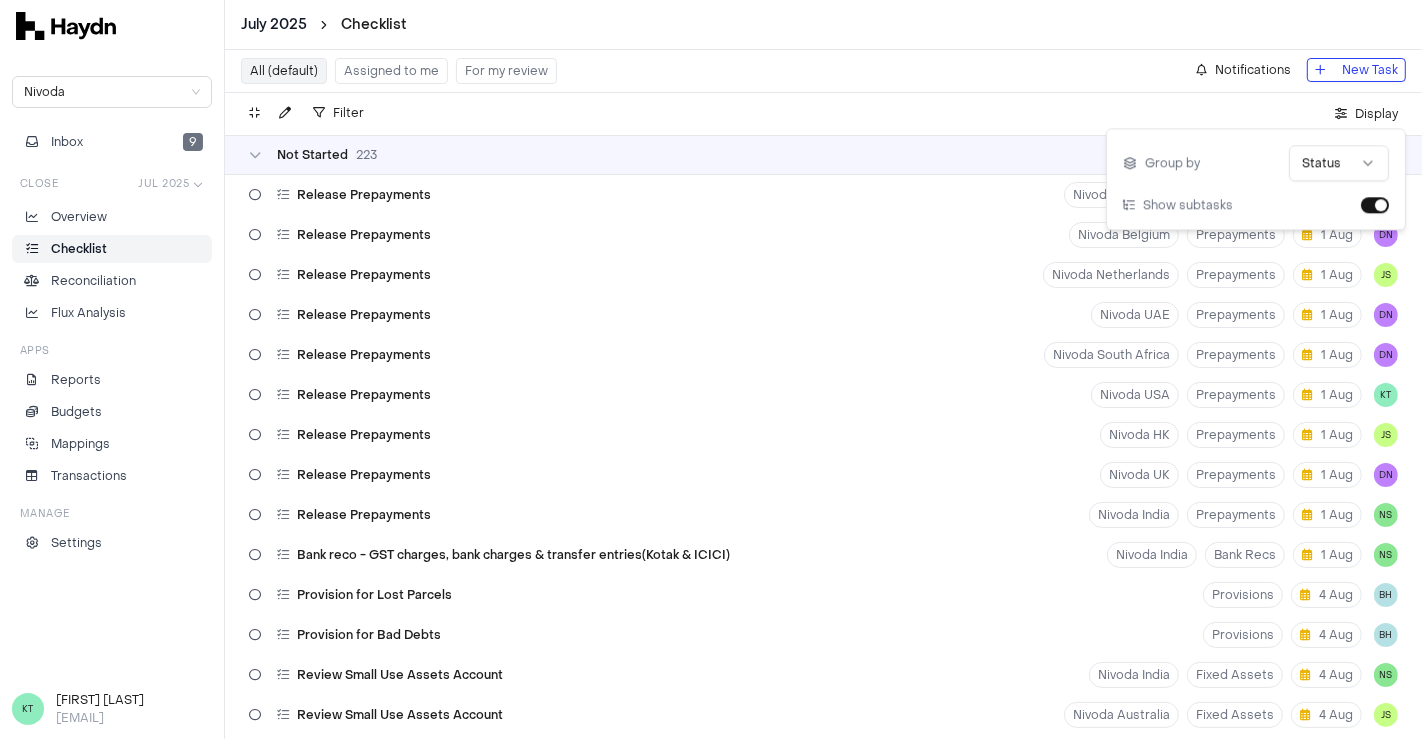 click on "Filter . Display" at bounding box center (823, 114) 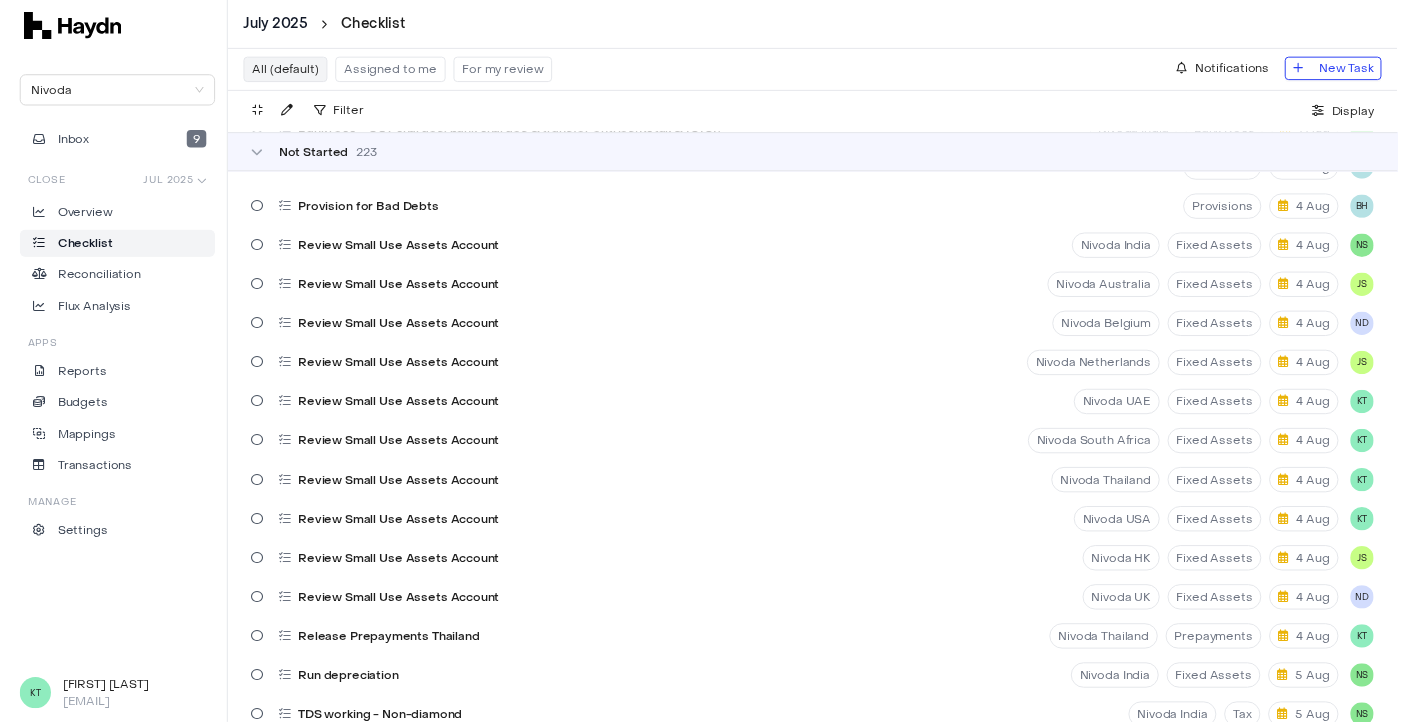 scroll, scrollTop: 0, scrollLeft: 0, axis: both 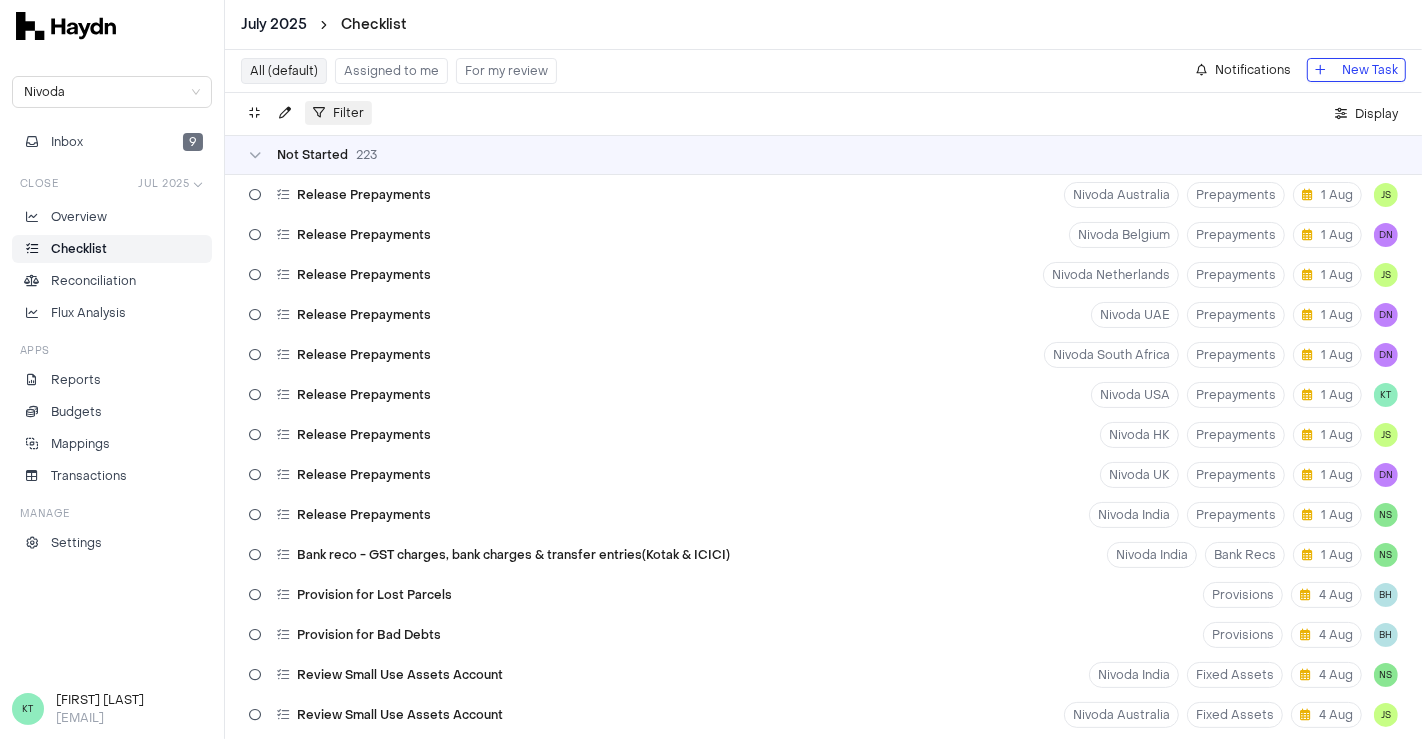 click on "Filter" at bounding box center (348, 113) 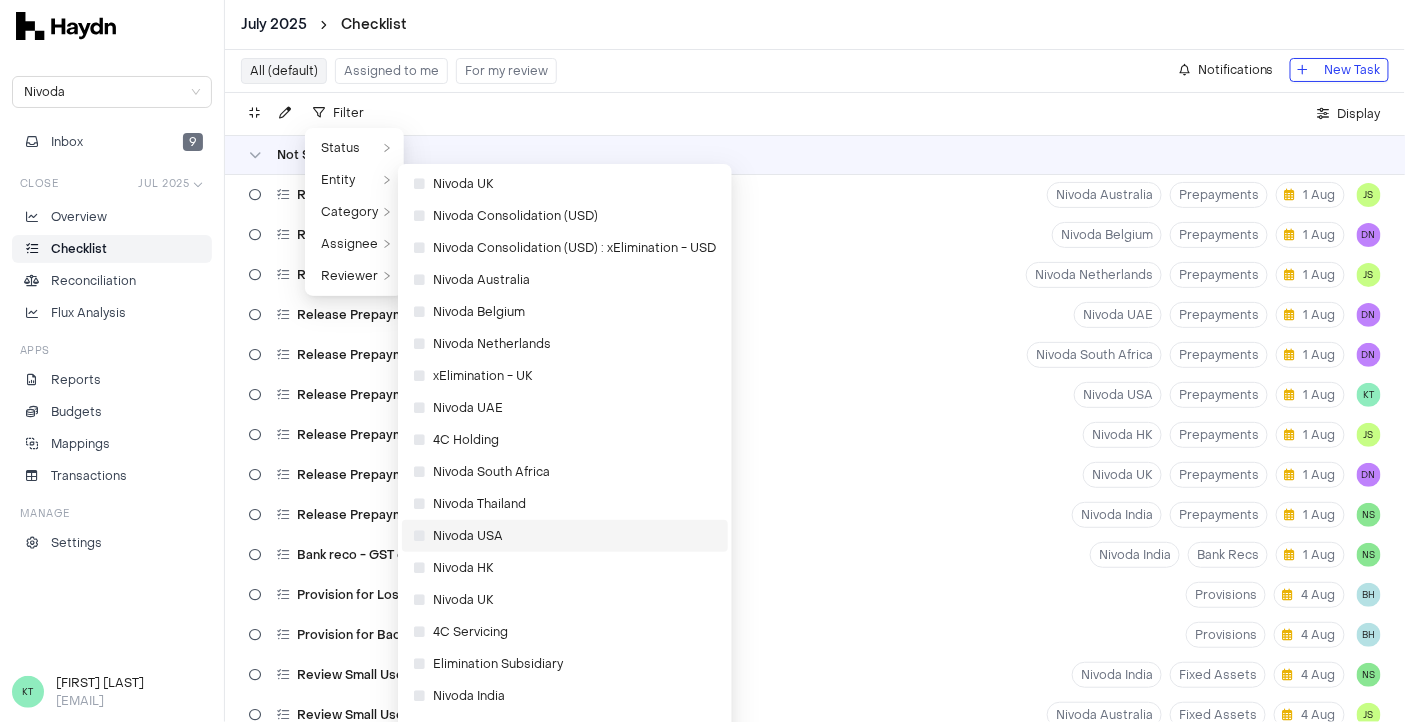 scroll, scrollTop: 25, scrollLeft: 0, axis: vertical 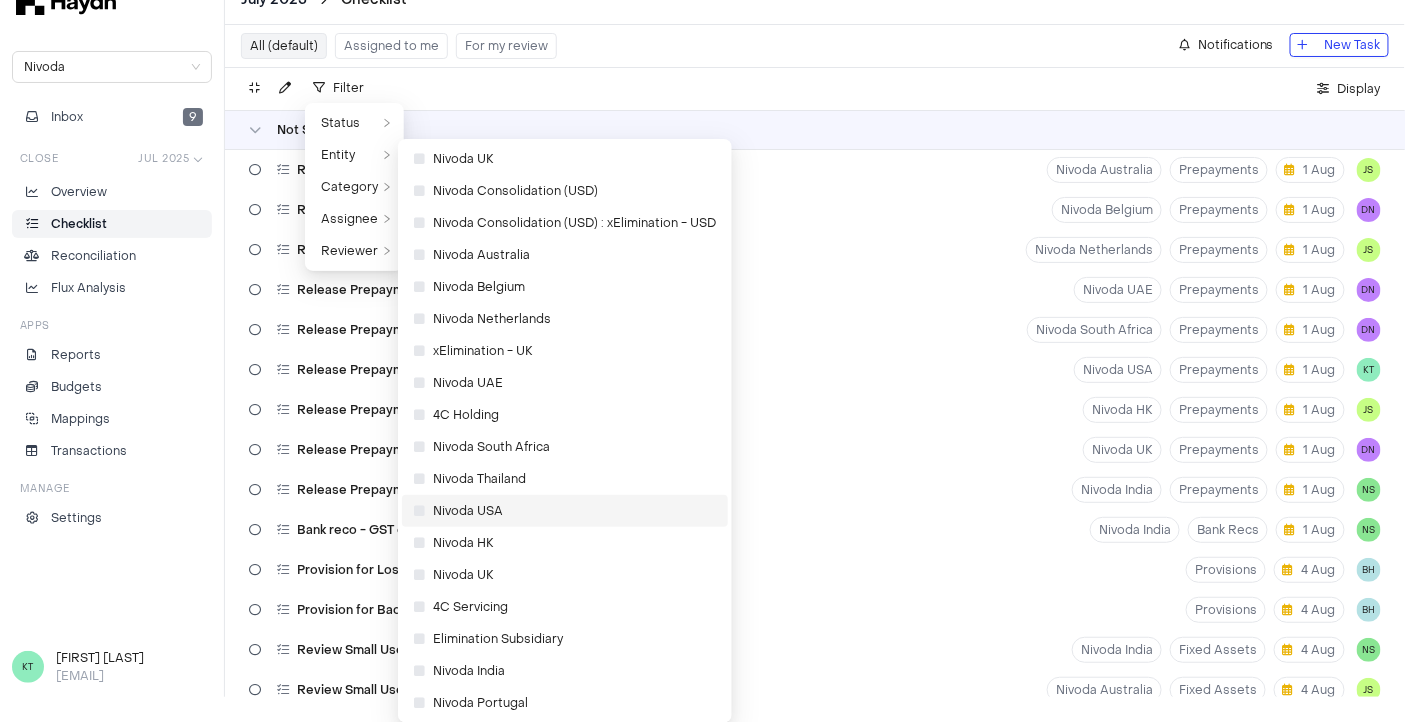 click at bounding box center [419, 511] 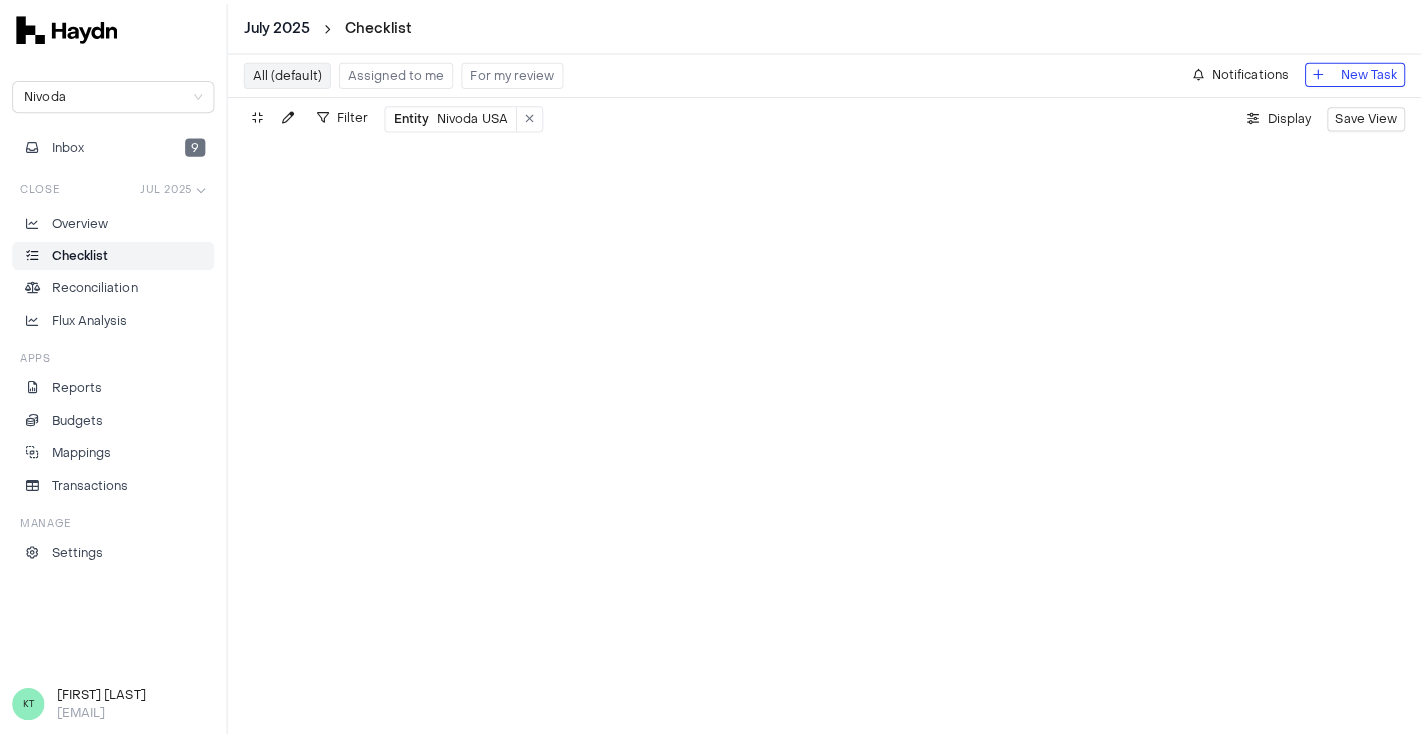 scroll, scrollTop: 0, scrollLeft: 0, axis: both 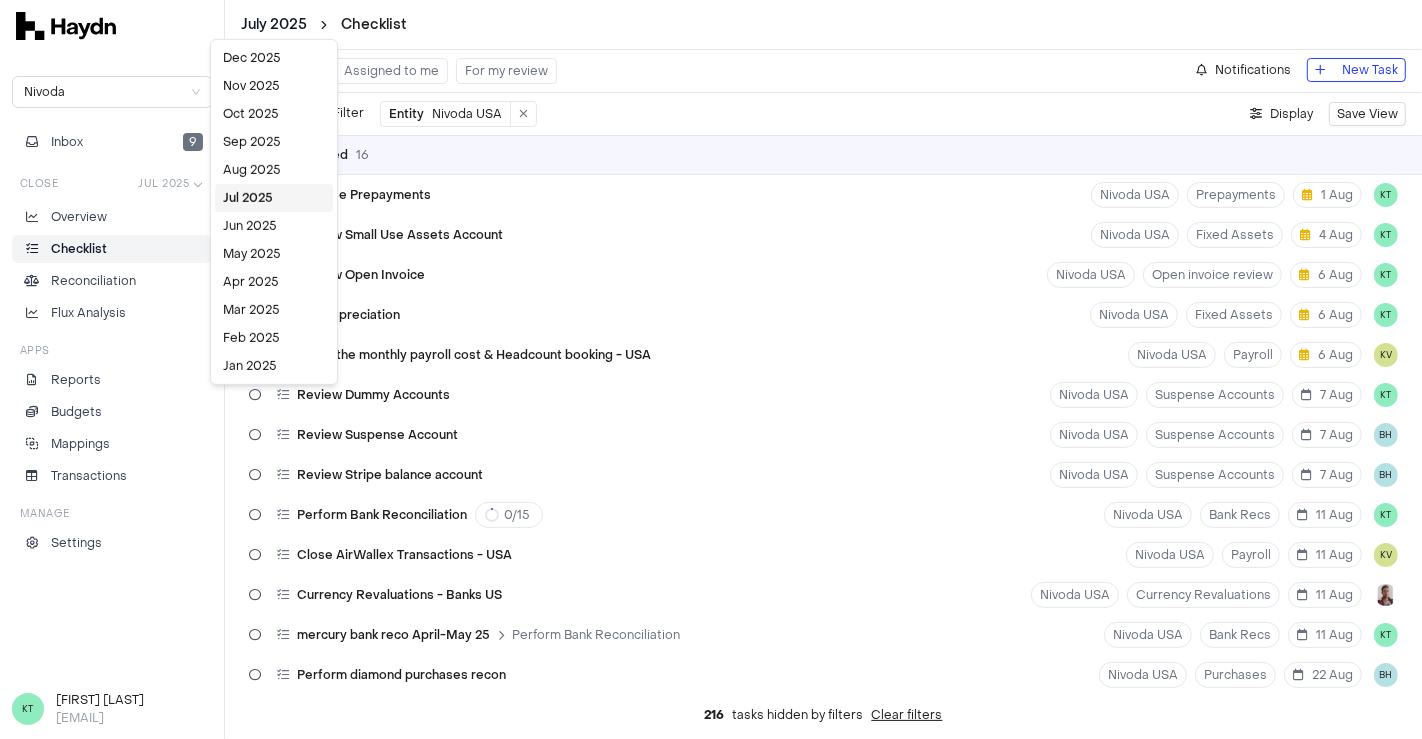 click on "July 2025 Checklist Nivoda Inbox 9 Close Jul 2025 Overview Checklist Reconciliation Flux Analysis Apps Reports Budgets Mappings Transactions Manage Settings KT [FIRST] [LAST] All   (default) Assigned to me   For my review   Notifications New Task Filter Entity Nivoda USA . Display Save View Not Started 16 Release Prepayments Nivoda USA Prepayments 1 Aug KT Review Small Use Assets Account Nivoda USA Fixed Assets 4 Aug KT Review Open Invoice Nivoda USA Open invoice review 6 Aug KT Run depreciation Nivoda USA Fixed Assets 6 Aug KT Close the monthly payroll cost & Headcount booking - USA Nivoda USA Payroll 6 Aug KV Review Dummy Accounts Nivoda USA Suspense Accounts 7 Aug KT Review Suspense Account Nivoda USA Suspense Accounts 7 Aug BH Review Stripe balance account Nivoda USA Suspense Accounts 7 Aug BH Perform Bank Reconciliation 0 / 15 Nivoda USA Bank Recs 11 Aug KT Close AirWallex Transactions - USA Nivoda USA Payroll 11 Aug KV Currency Revaluations - Banks US Nivoda USA 11 Aug Bank Recs" at bounding box center (711, 369) 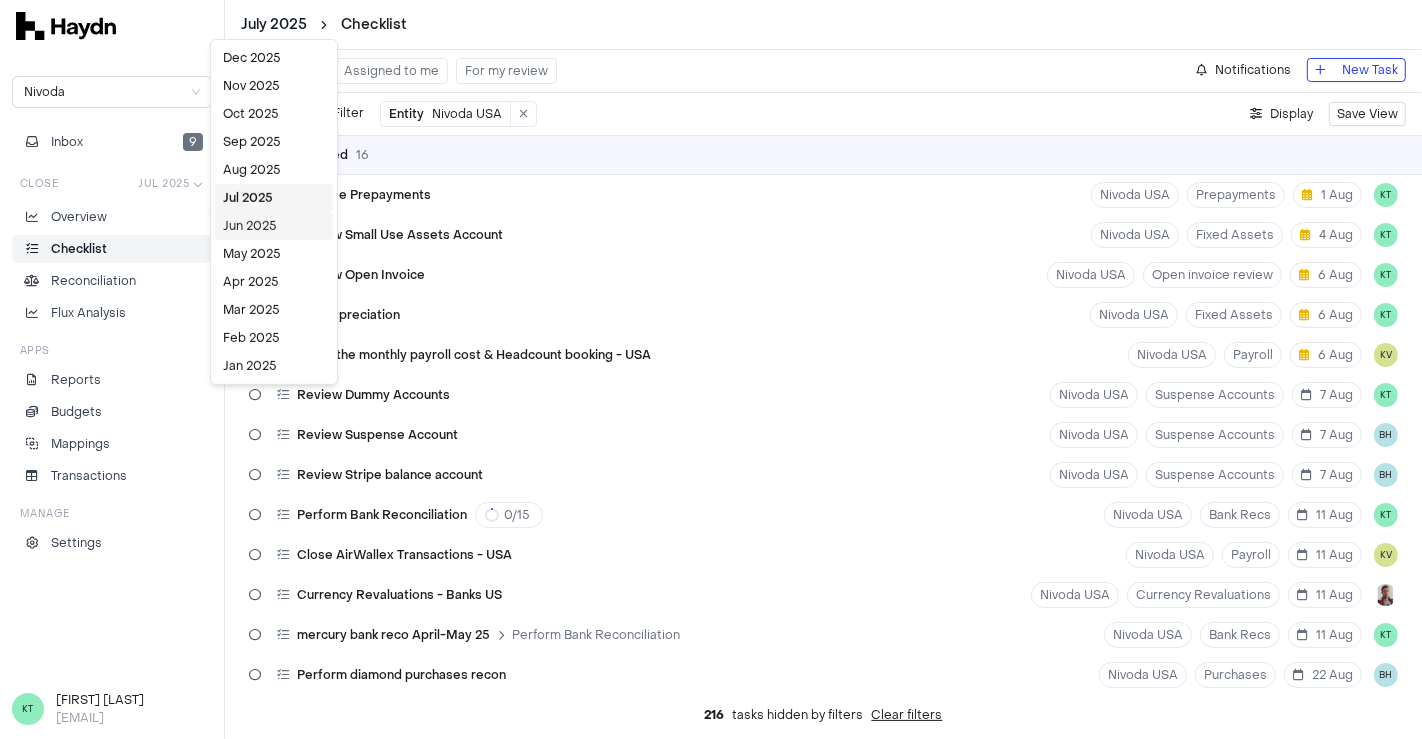 click on "Jun 2025" at bounding box center [274, 226] 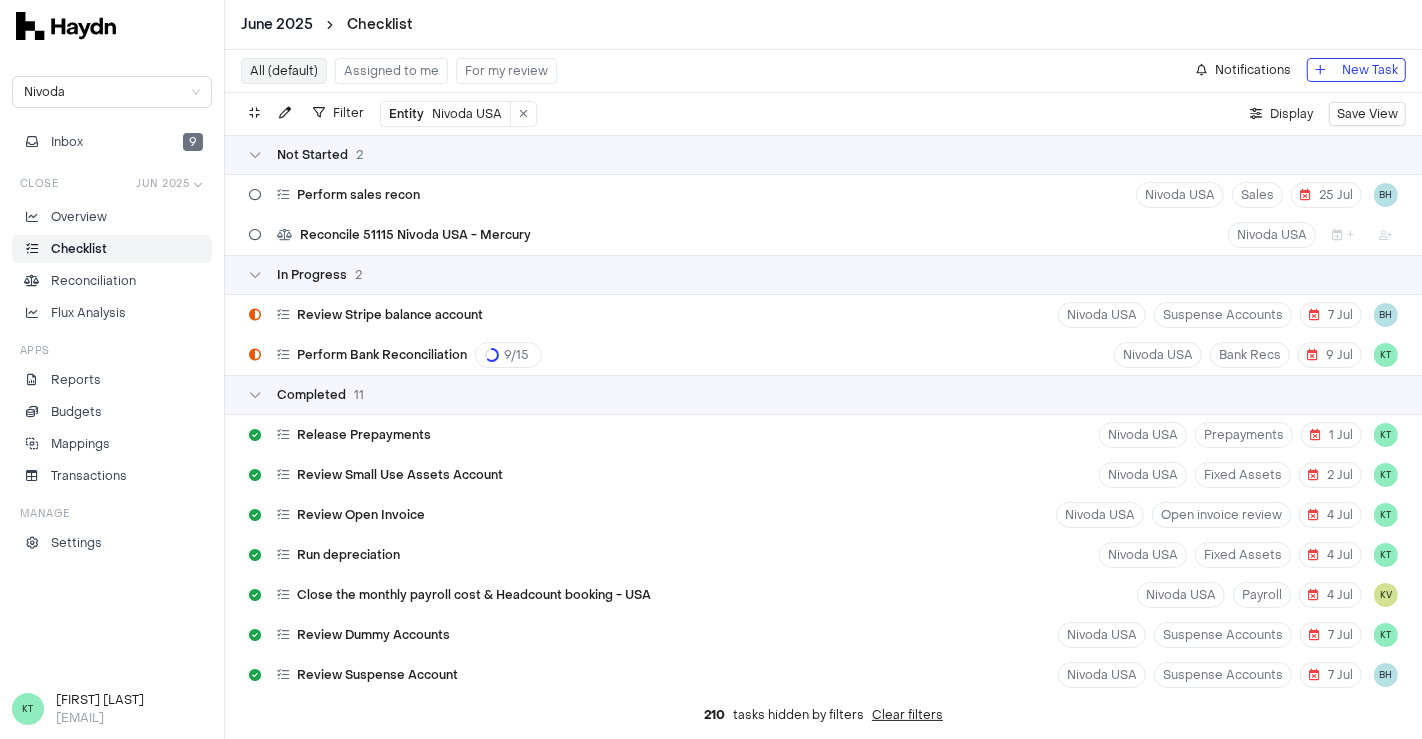 click on "Assigned to me" at bounding box center [391, 71] 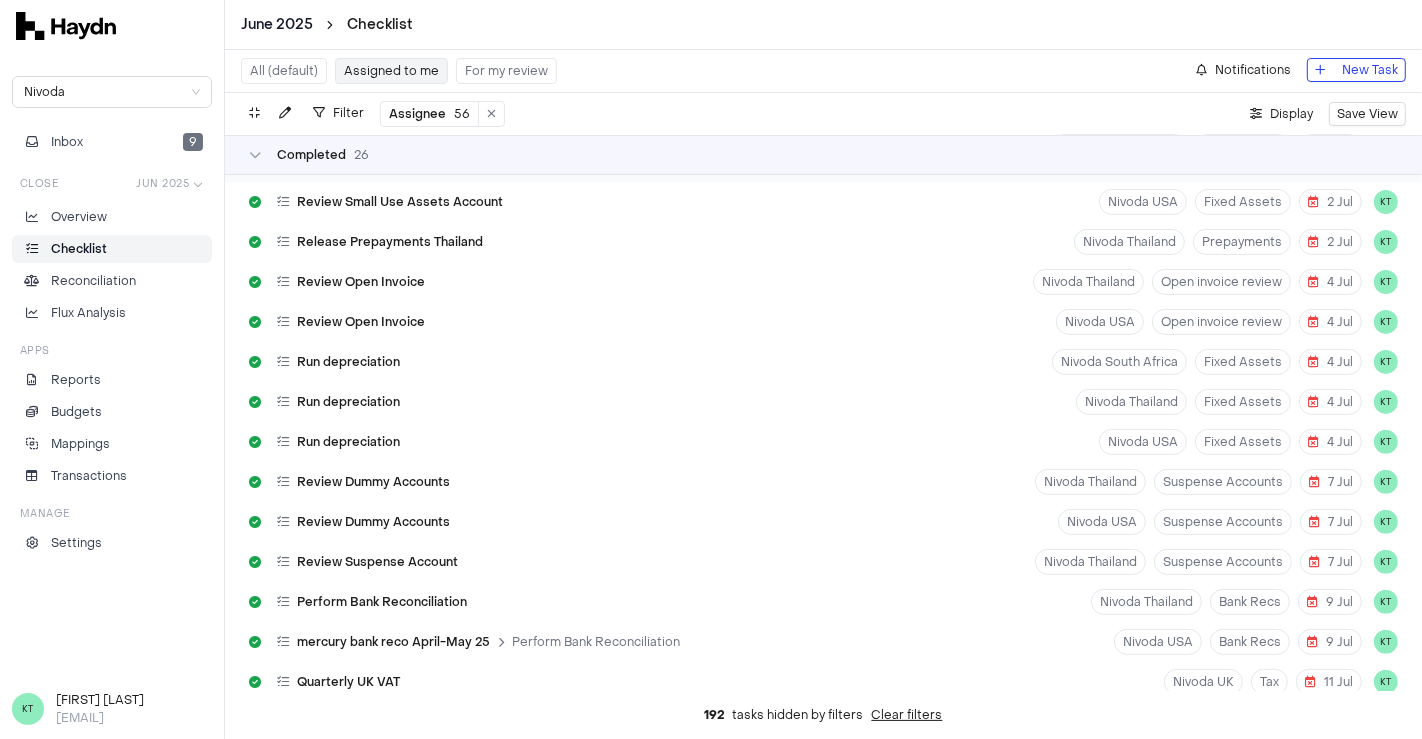 scroll, scrollTop: 518, scrollLeft: 0, axis: vertical 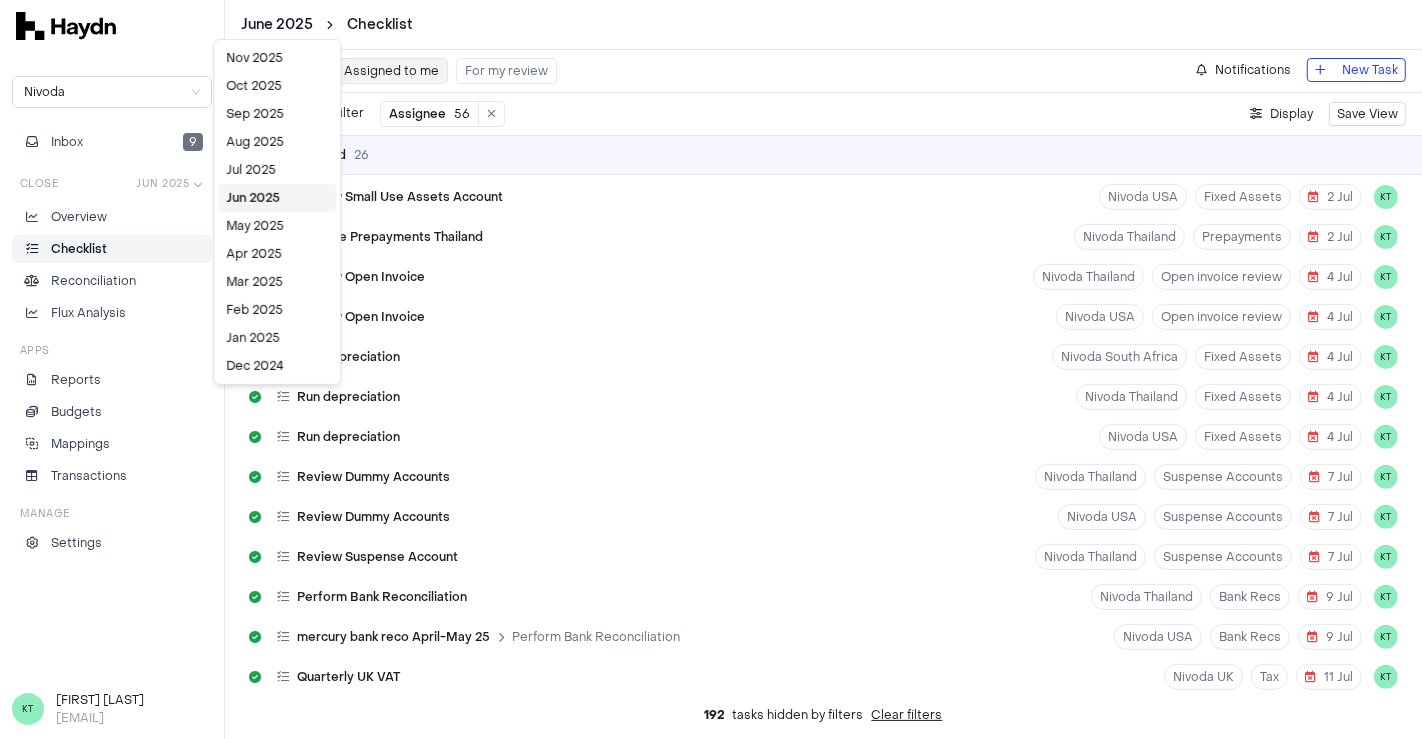 click on "June 2025 Checklist Nivoda Inbox 9 Close Jun 2025 Overview Checklist Reconciliation Flux Analysis Apps Reports Budgets Mappings Transactions Manage Settings KT [FIRST] [LAST] All   (default) Assigned to me   For my review   Notifications New Task Filter Assignee 56 . Display Save View Not Started 5 Chase Bank reco- May 2025  Perform Bank Reconciliation + KT Chase Bank reco - June 2025 Perform Bank Reconciliation + KT JPM bank reco - April 2025 Perform Bank Reconciliation + KT JPM bank reco - May 2025 Perform Bank Reconciliation + KT JPM bank reco - June 2025 Perform Bank Reconciliation + KT In Progress 2 Perform Bank Reconciliation 9 / 15 Nivoda USA Bank Recs 9 Jul KT Chase Bank reco- April 2025  Perform Bank Reconciliation 31 Jul KT Completed 26 Release Prepayments Nivoda USA Prepayments 1 Jul KT Review Small Use Assets Account Nivoda USA Fixed Assets 2 Jul KT Review Small Use Assets Account Nivoda South Africa Fixed Assets 2 Jul KT Review Small Use Assets Account Nivoda Thailand KT" at bounding box center [711, 369] 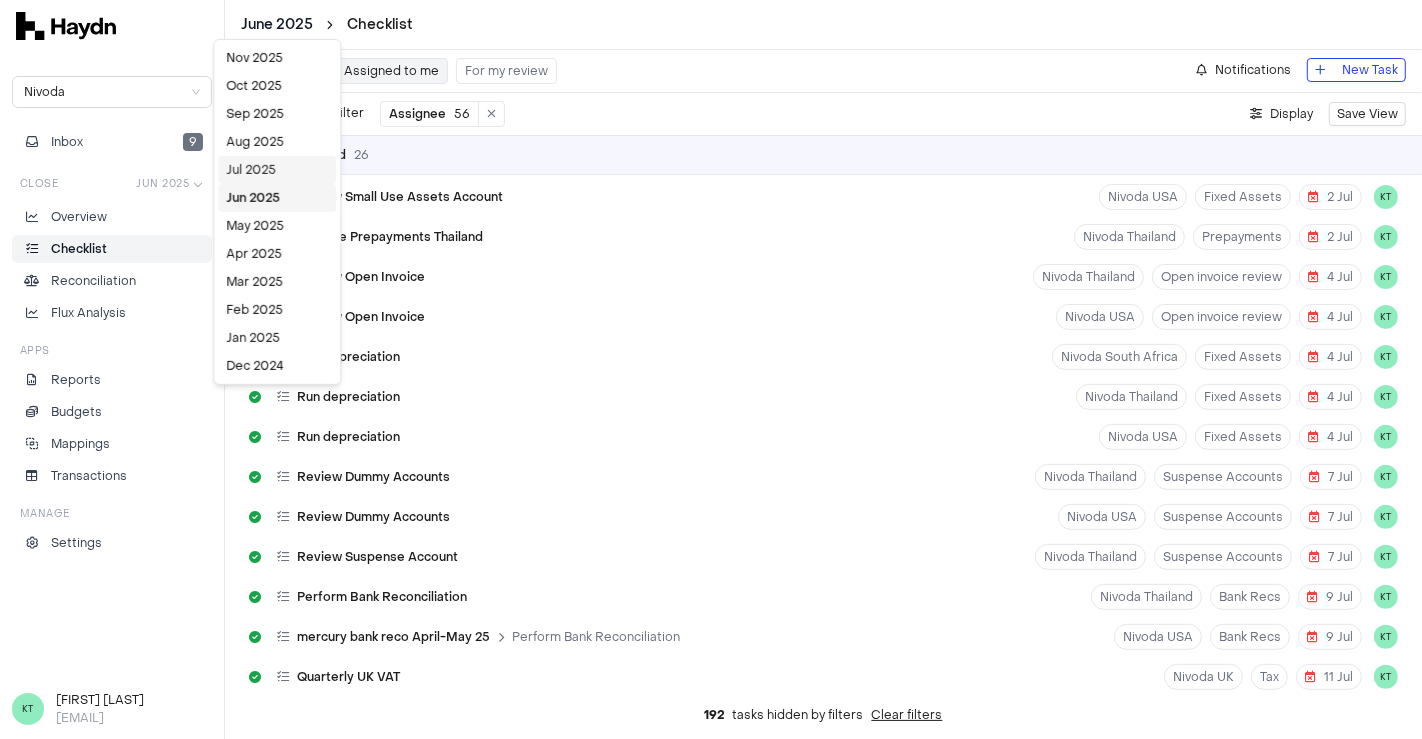 click on "Jul 2025" at bounding box center [277, 170] 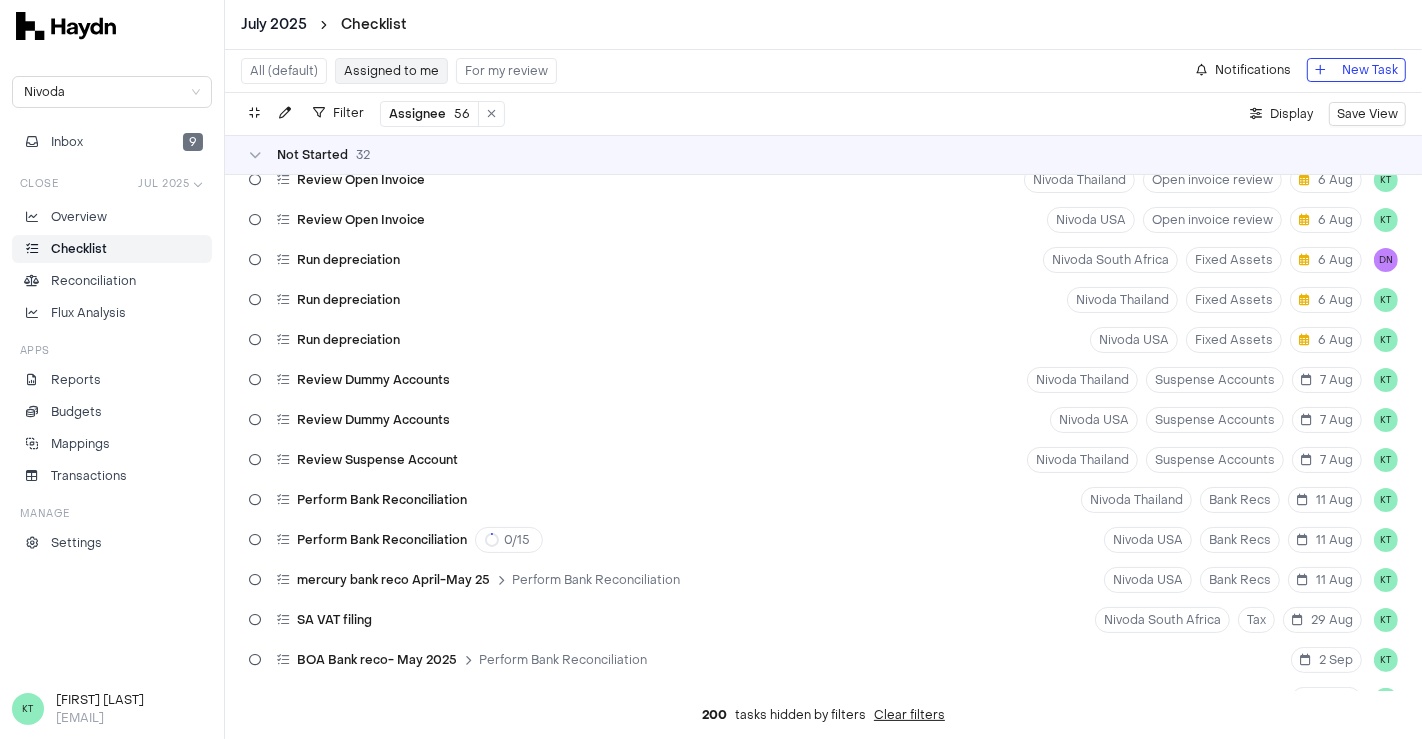 scroll, scrollTop: 0, scrollLeft: 0, axis: both 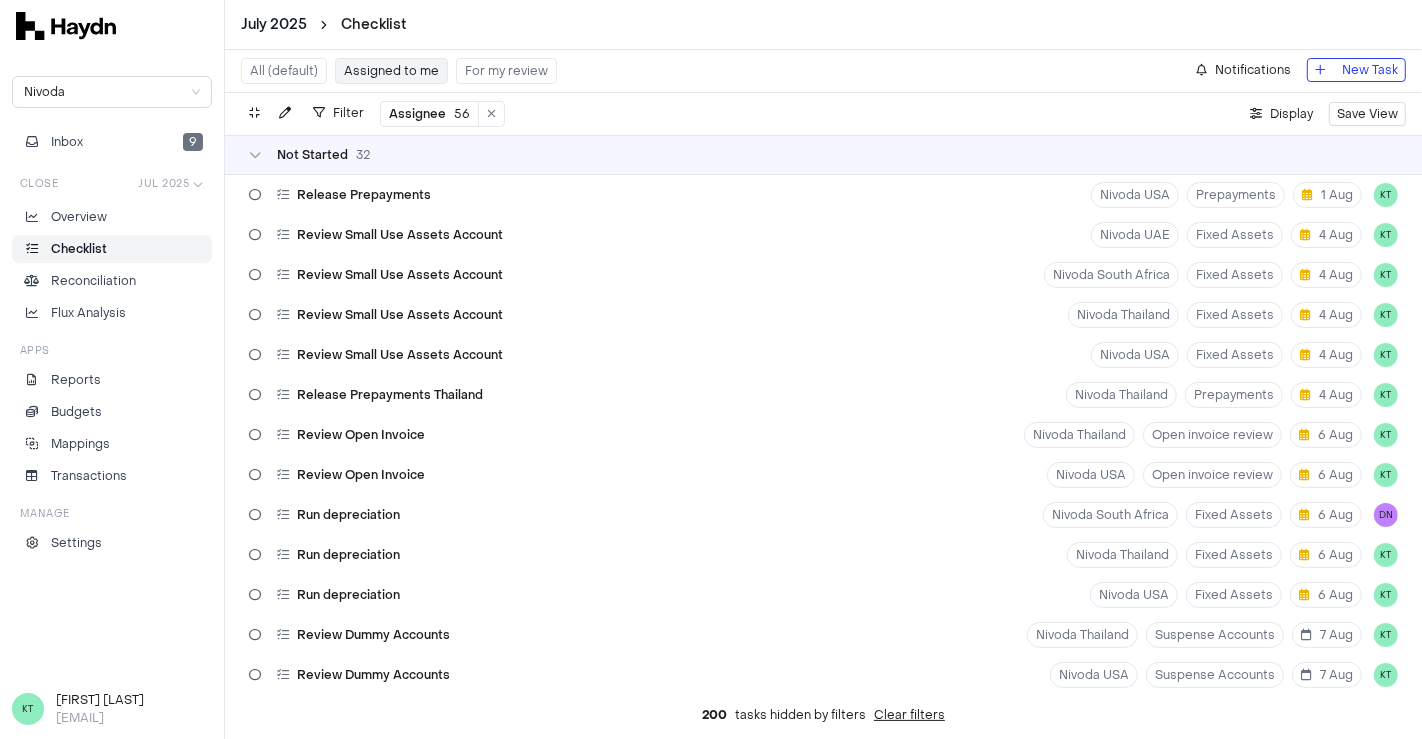 click on "Assignee" at bounding box center (417, 114) 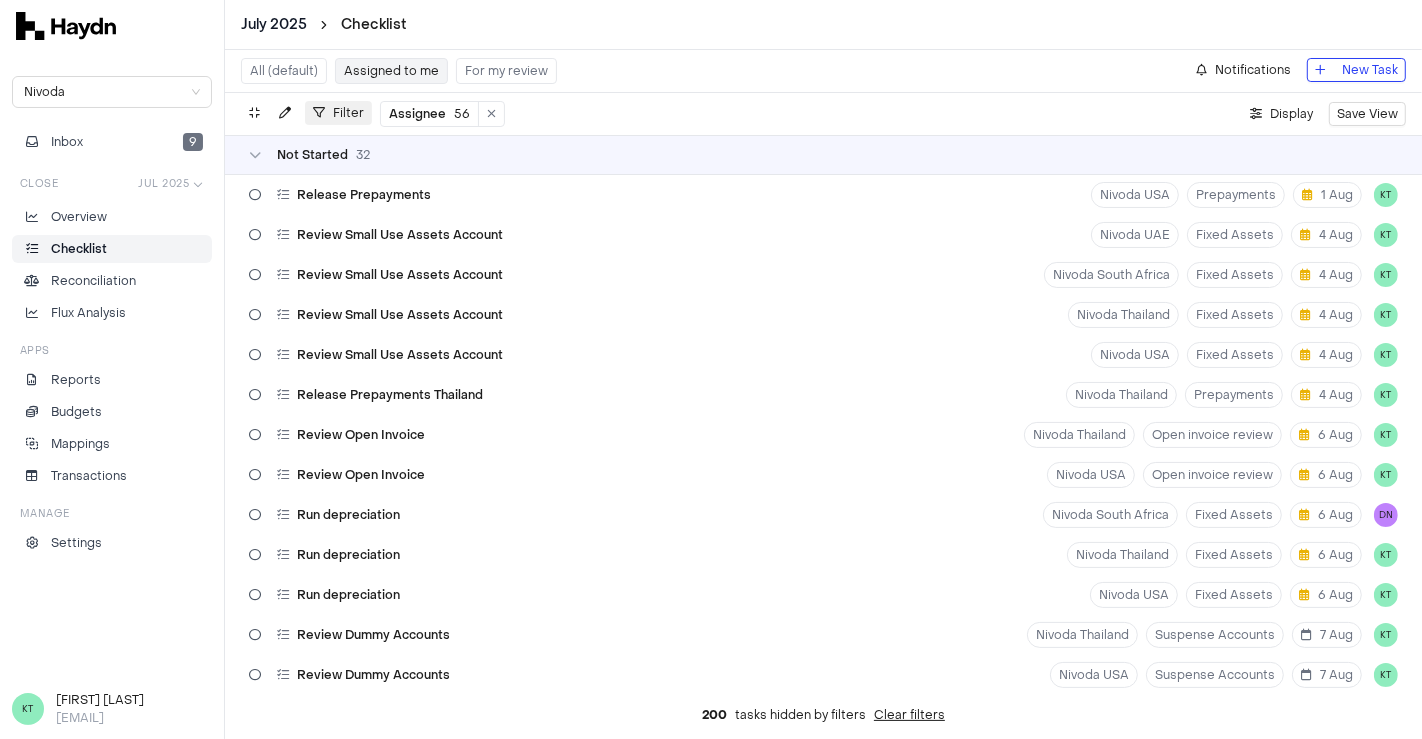 click on "Filter" at bounding box center (348, 113) 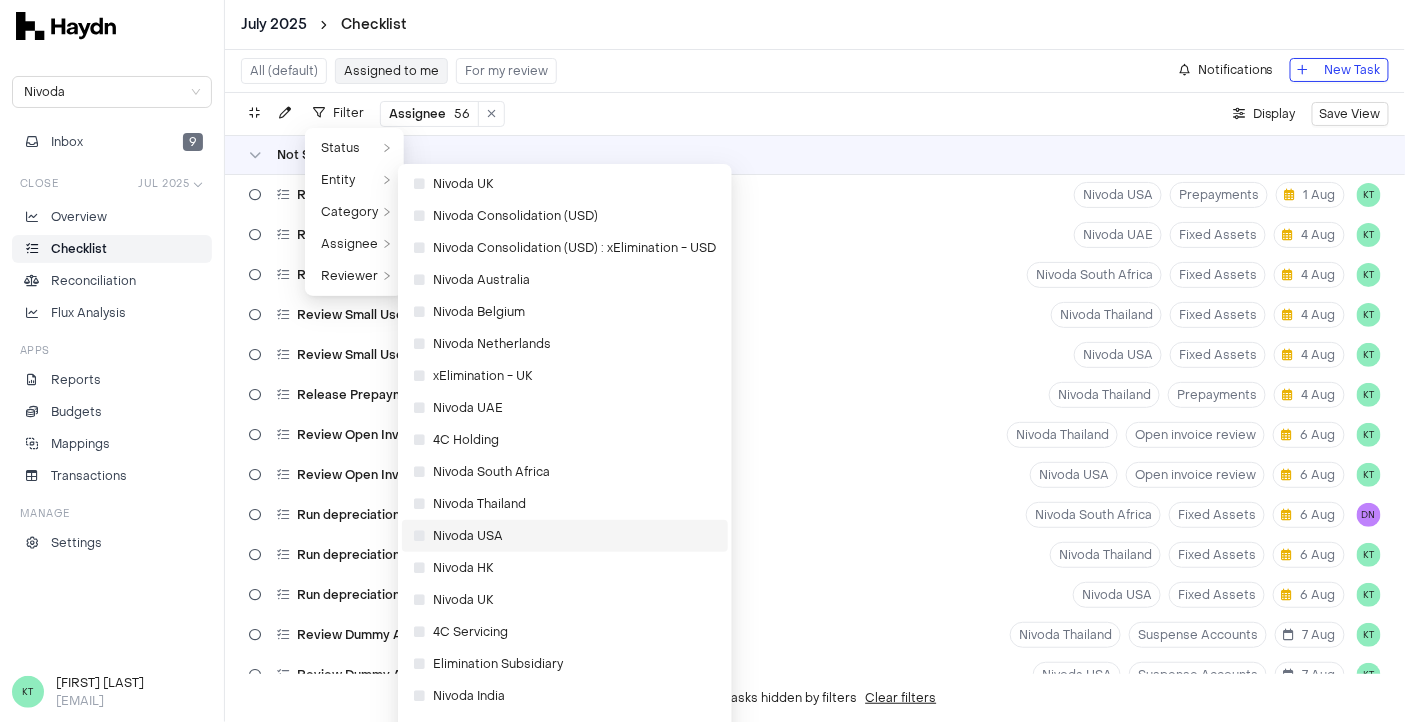 click at bounding box center [419, 536] 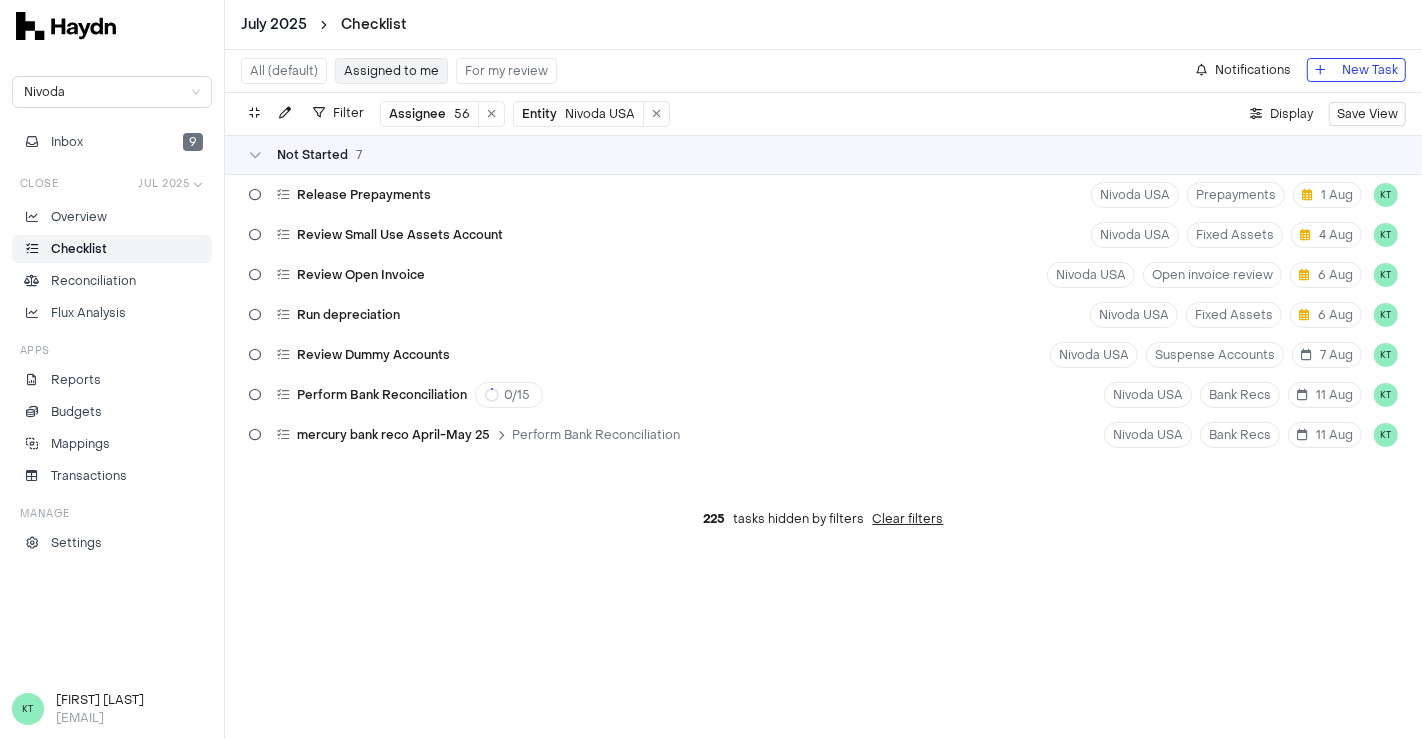 click on "All   (default)" at bounding box center [284, 71] 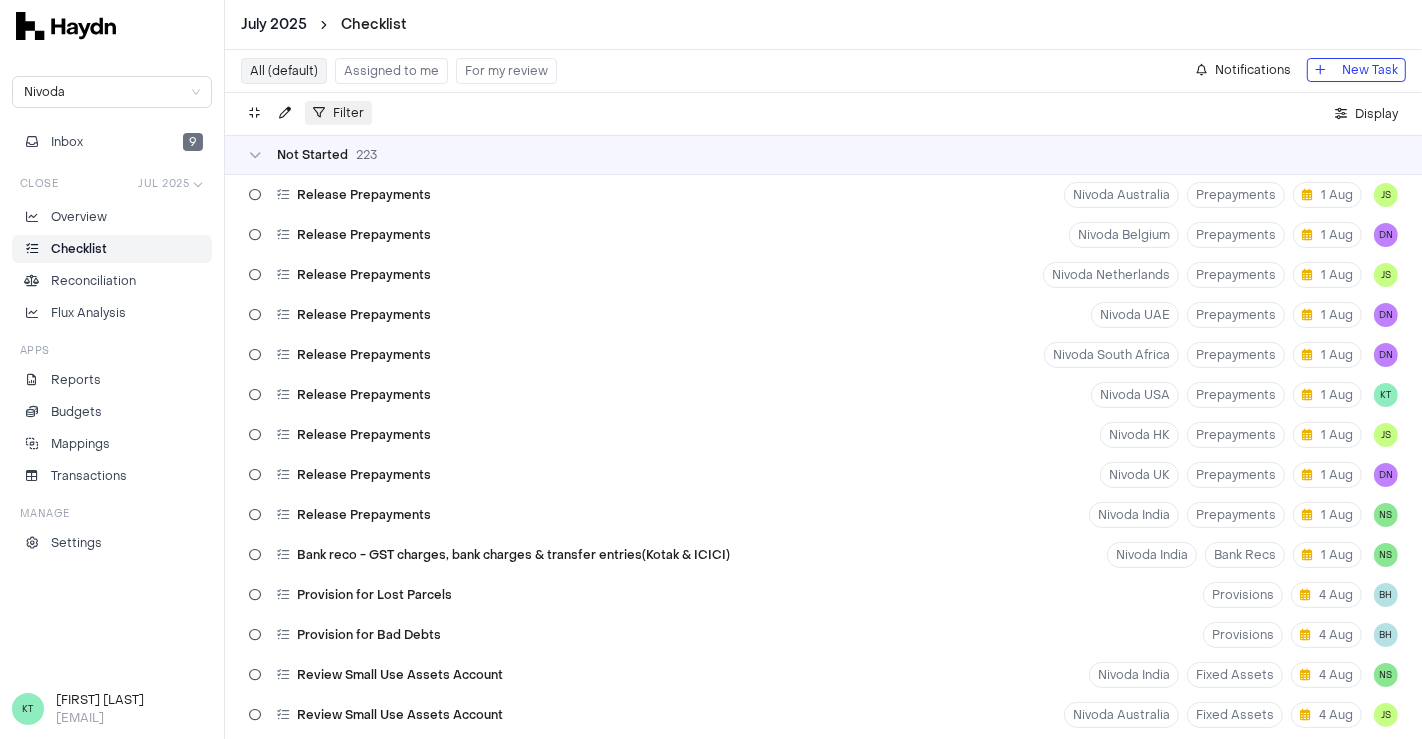 click on "Filter" at bounding box center [348, 113] 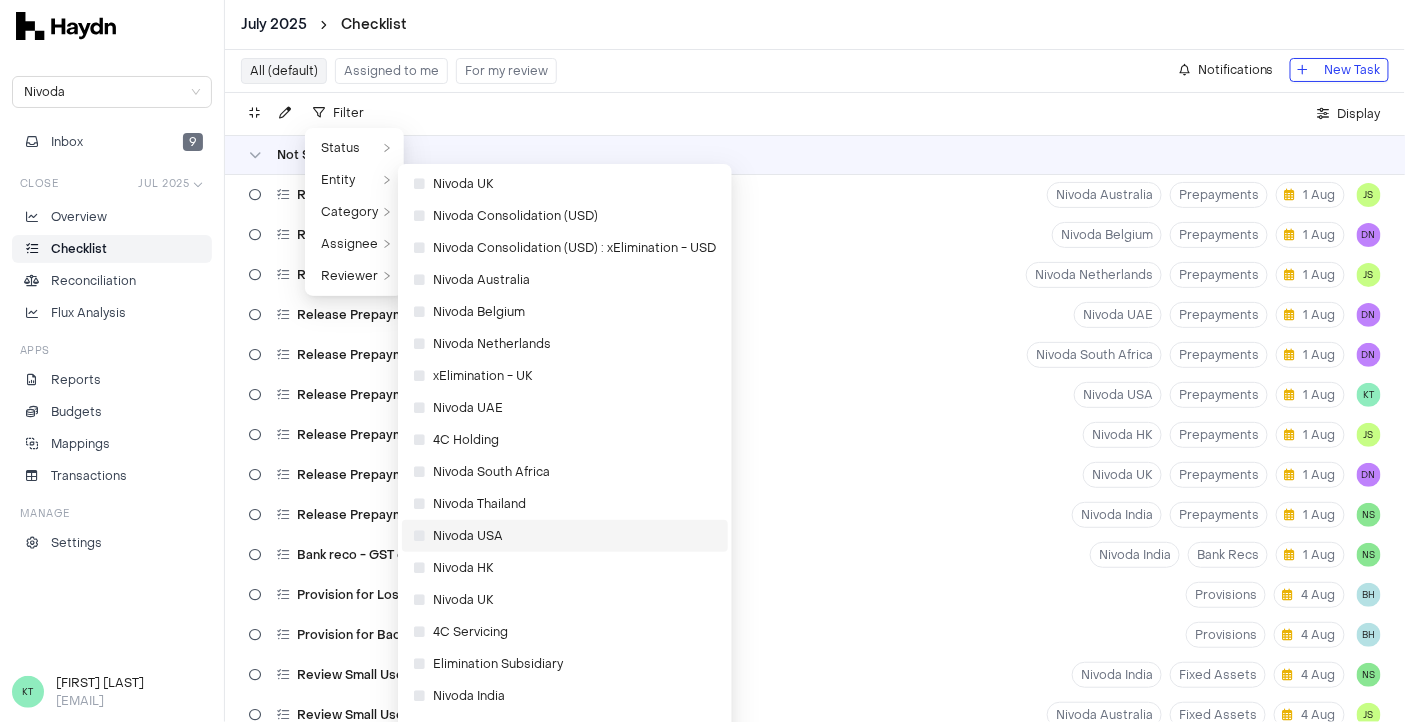 click at bounding box center [419, 536] 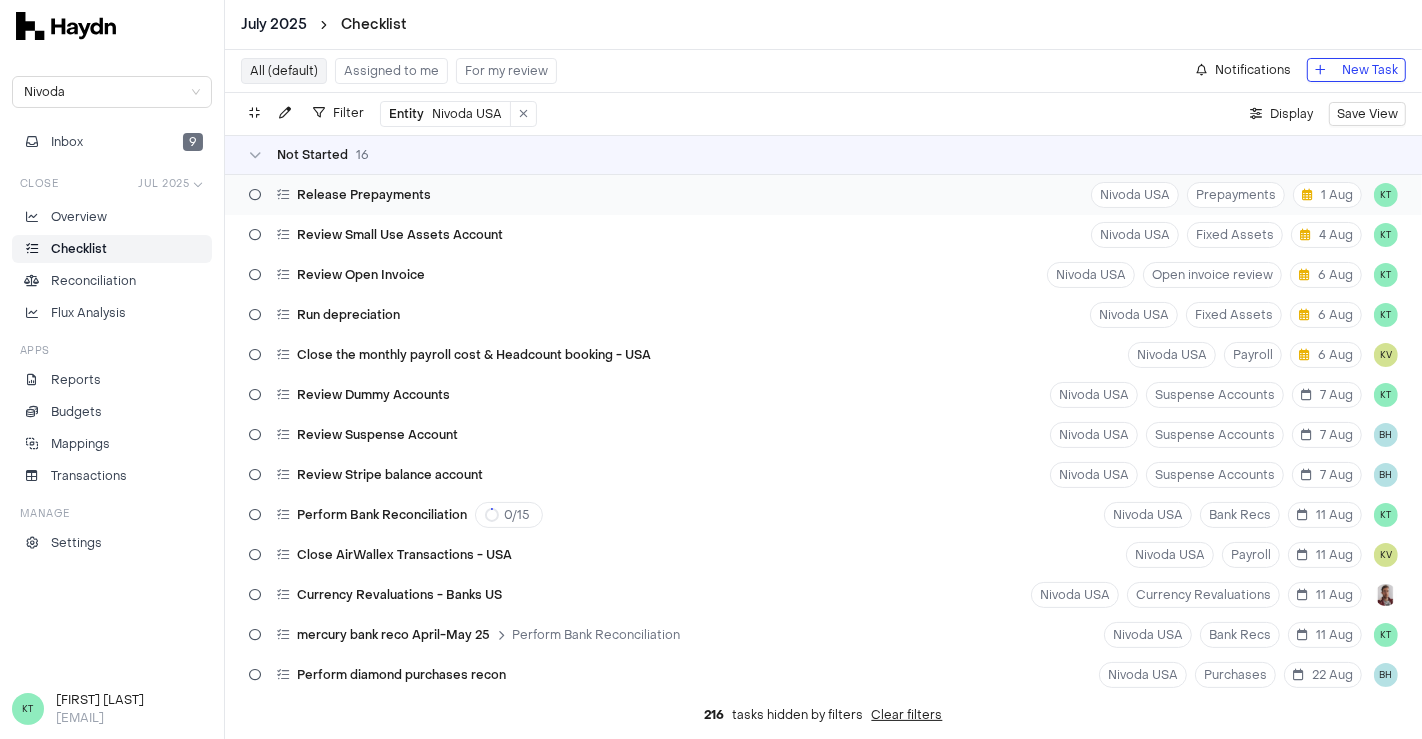 click on "Release Prepayments Nivoda USA Prepayments 1 Aug KT" at bounding box center [823, 195] 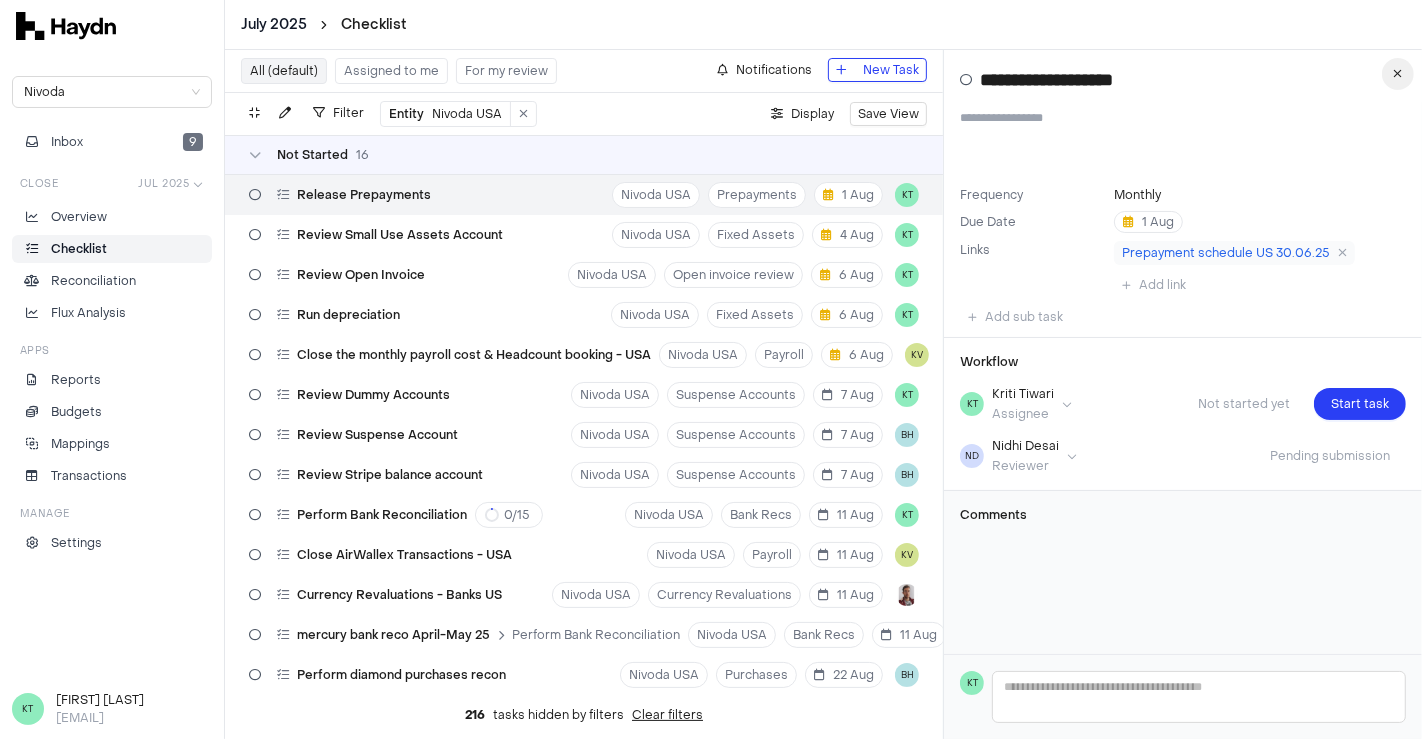 click at bounding box center [1398, 74] 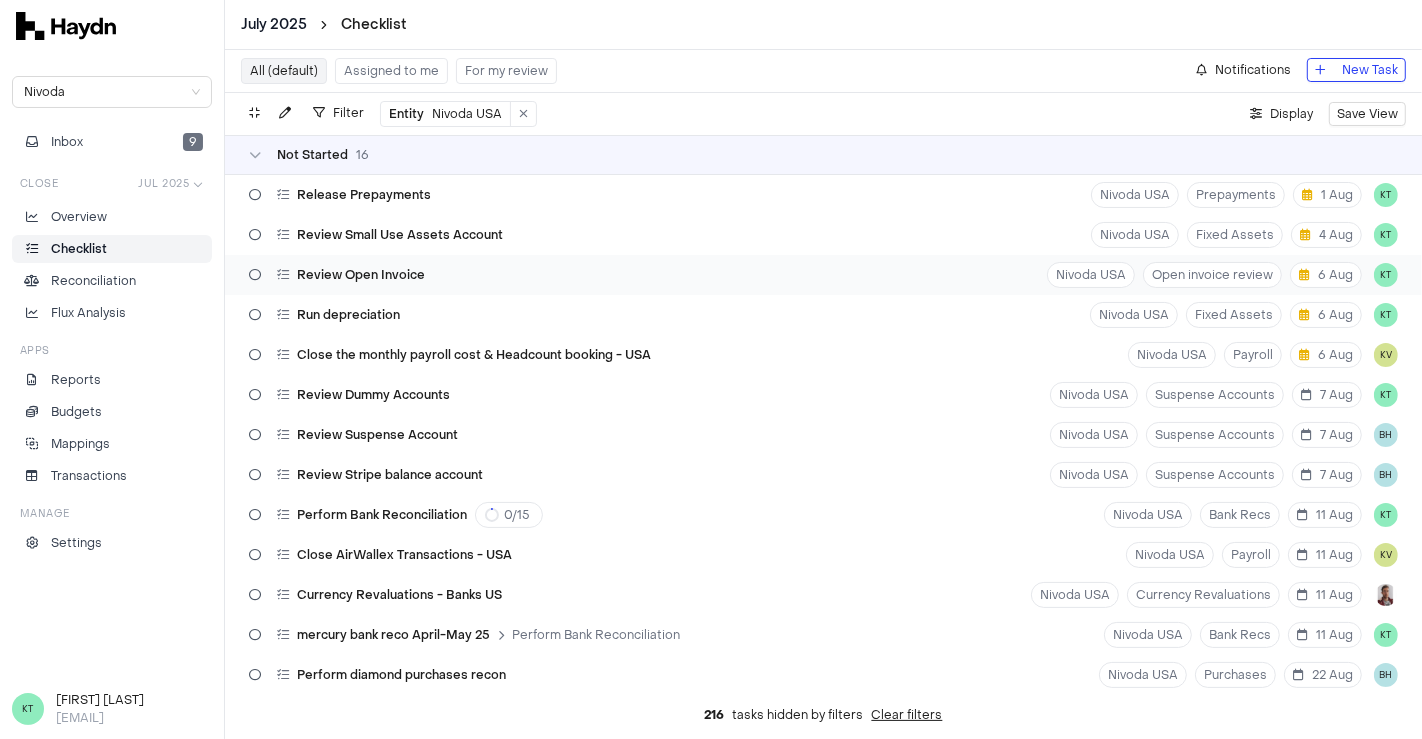 click on "Review Open Invoice Nivoda USA Open invoice review 6 Aug KT" at bounding box center (823, 275) 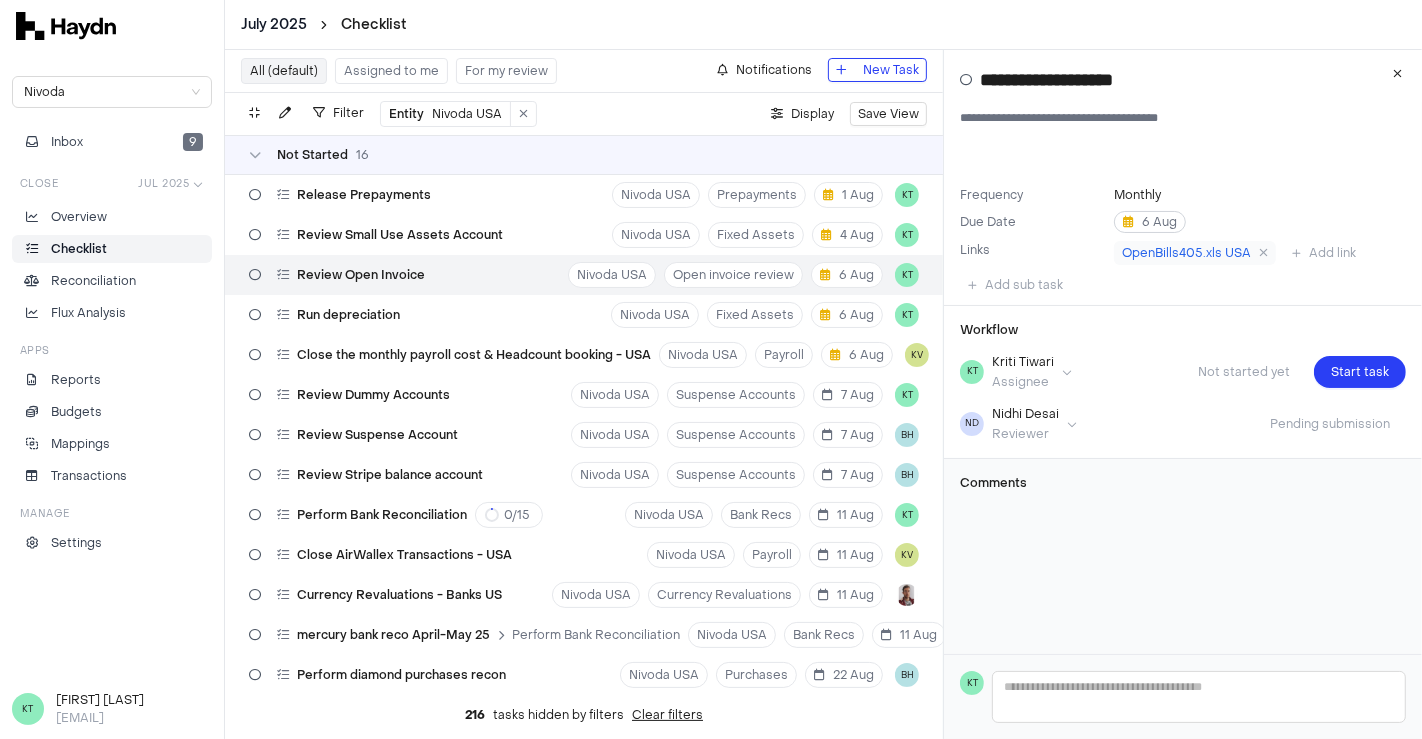 click on "6 Aug" at bounding box center (1150, 222) 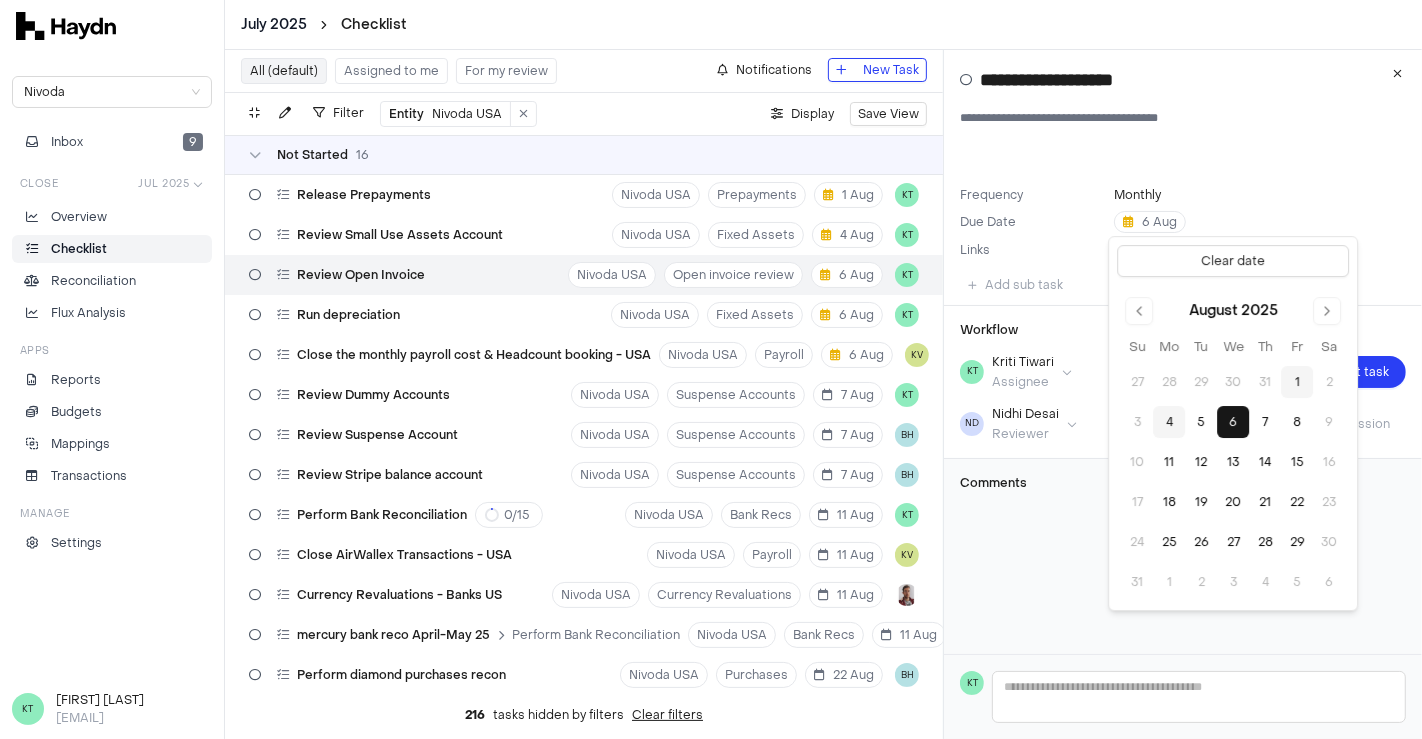 click on "4" at bounding box center [1169, 422] 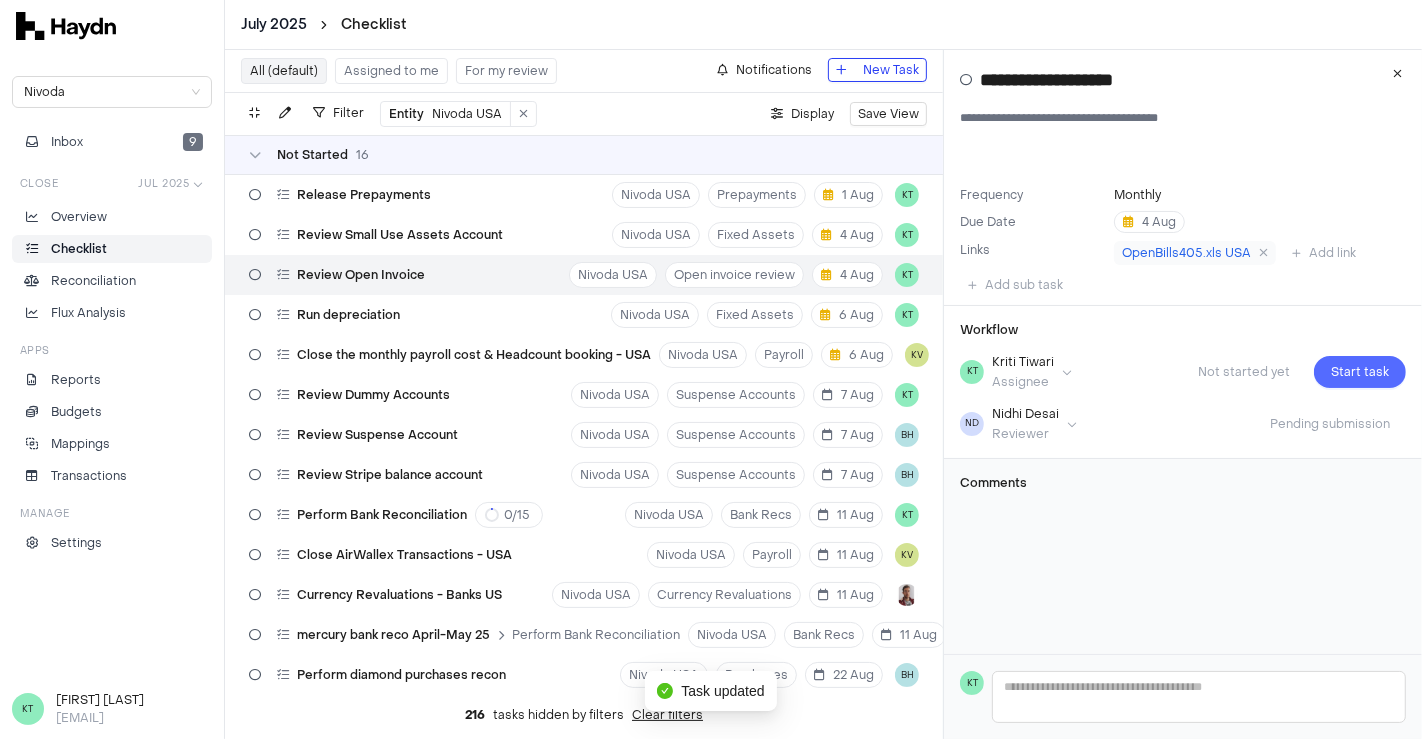 click on "Start task" at bounding box center (1360, 372) 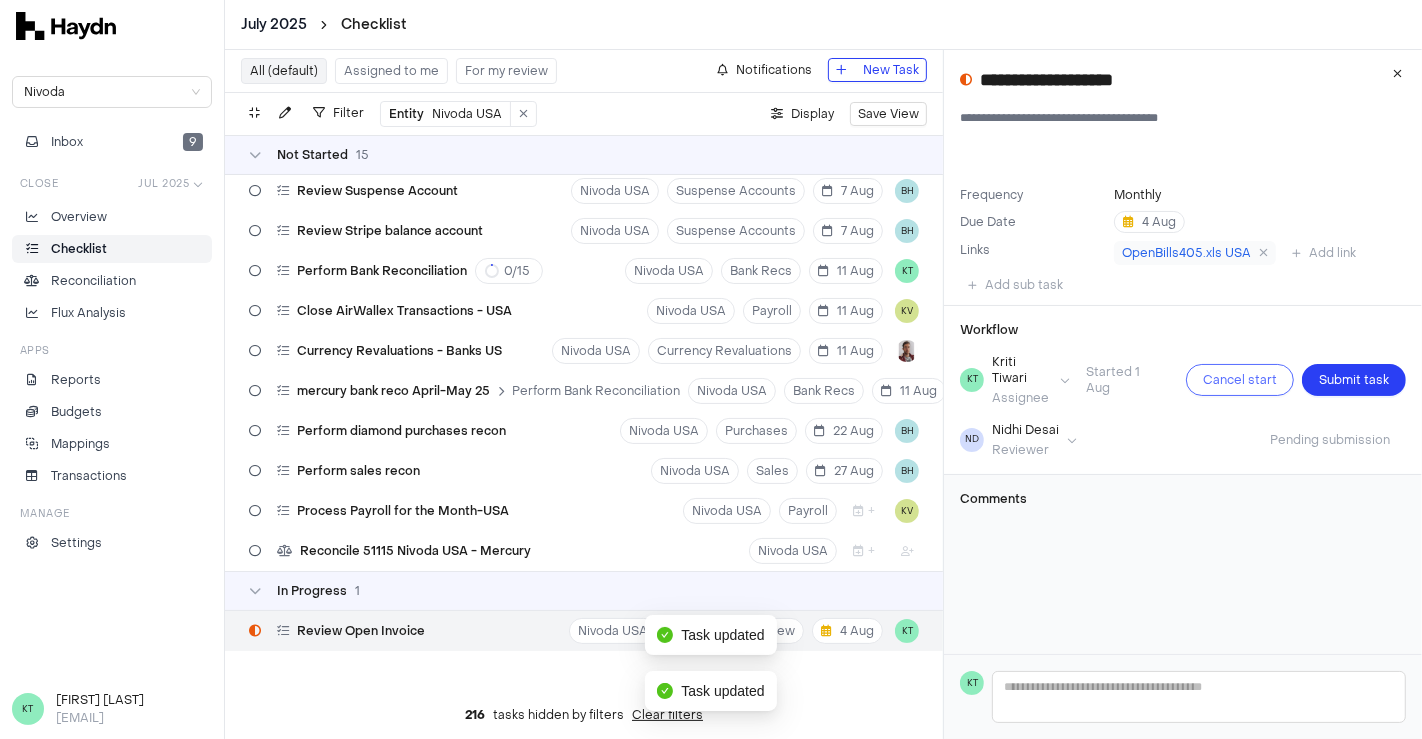 scroll, scrollTop: 218, scrollLeft: 0, axis: vertical 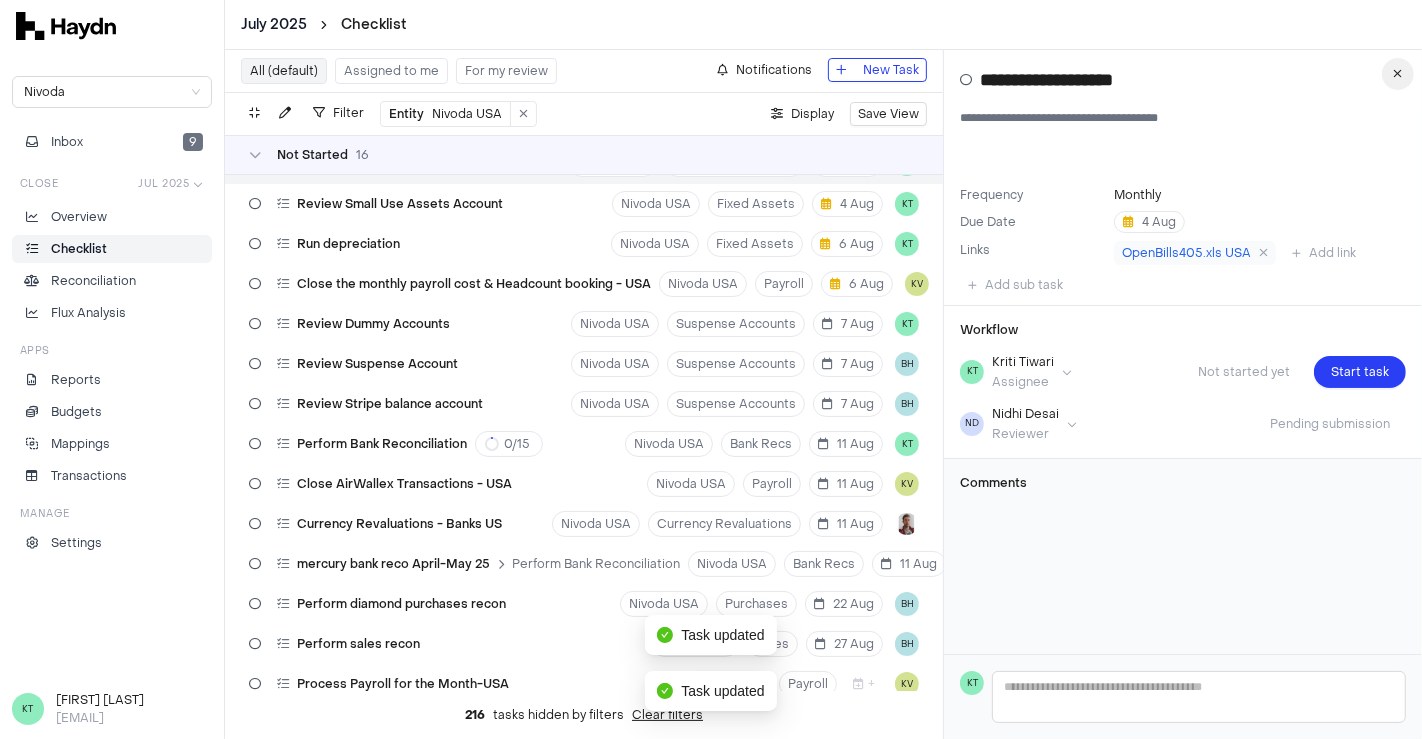 click at bounding box center [1398, 74] 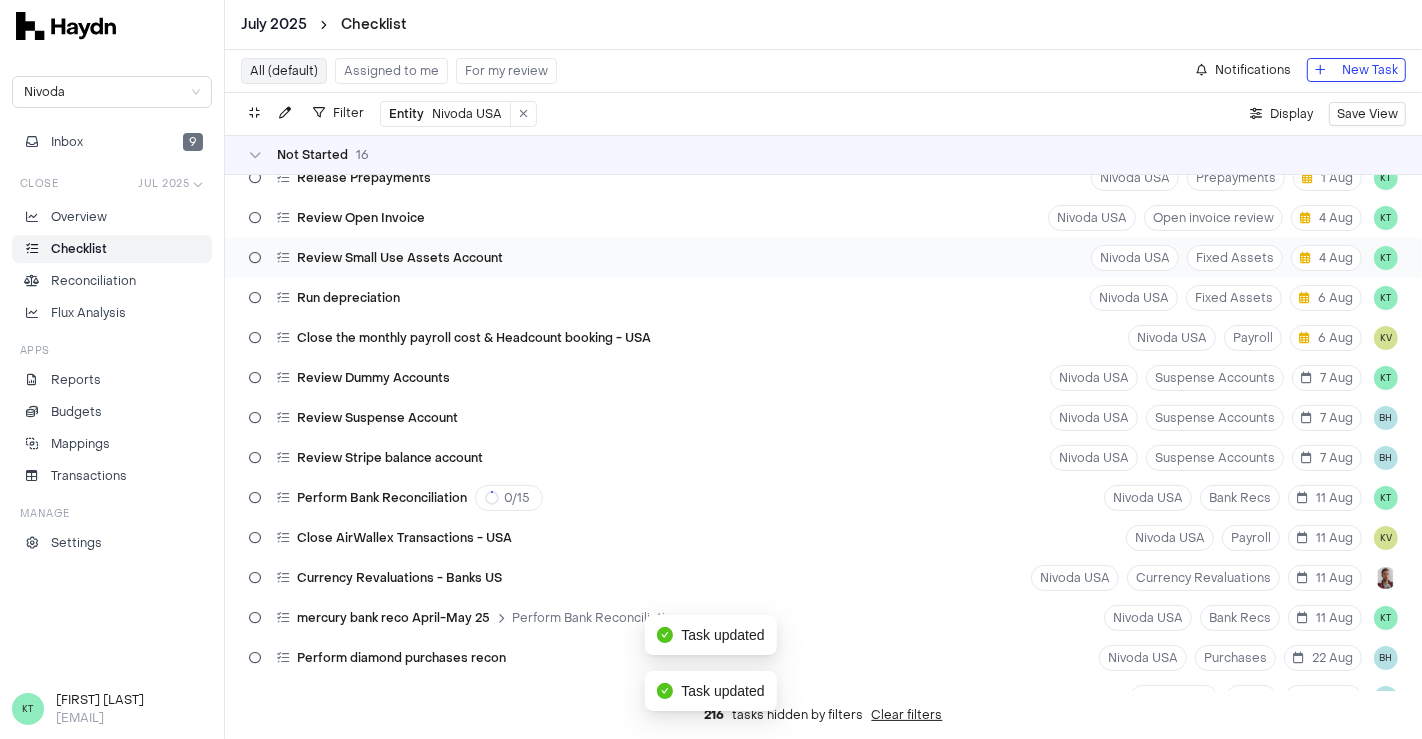 scroll, scrollTop: 0, scrollLeft: 0, axis: both 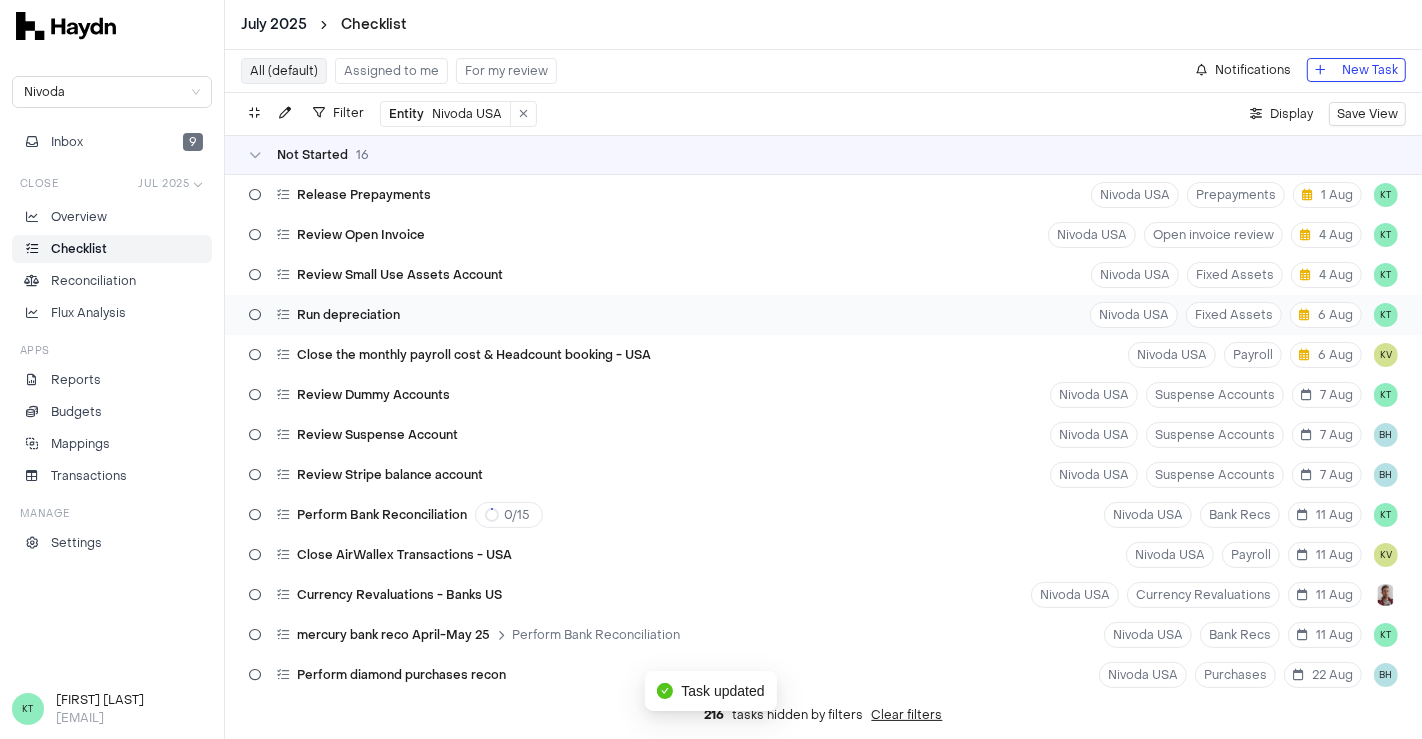 click on "Run depreciation Nivoda USA Fixed Assets 6 Aug KT" at bounding box center (823, 315) 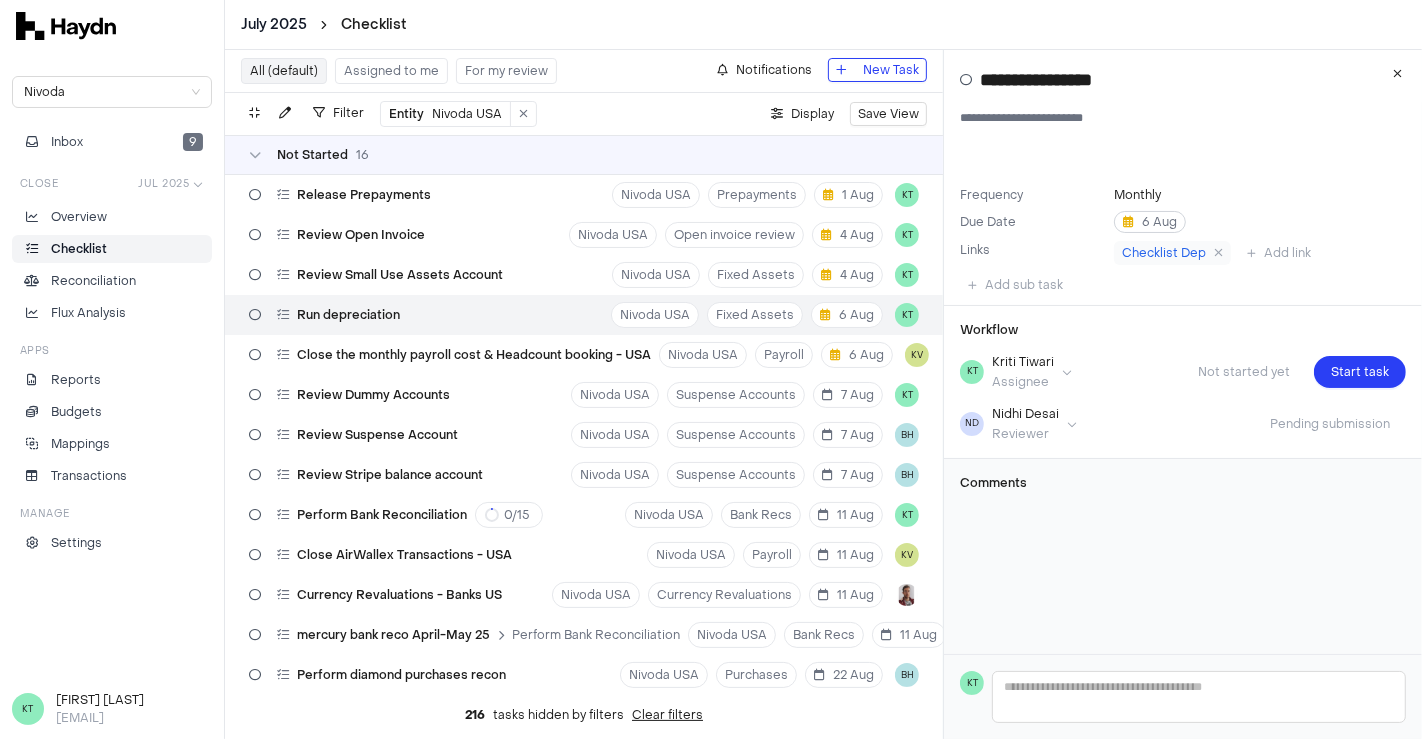 click on "6 Aug" at bounding box center (1150, 222) 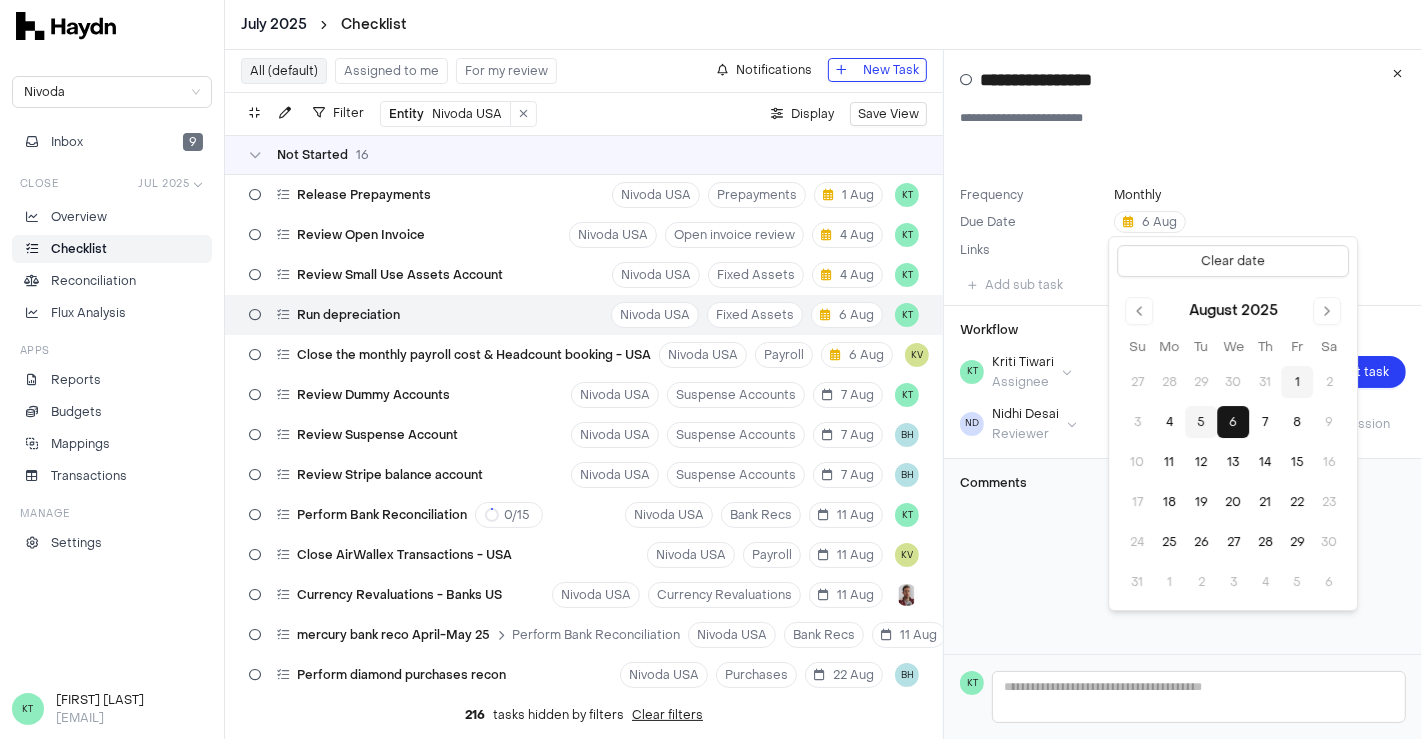click on "5" at bounding box center (1201, 422) 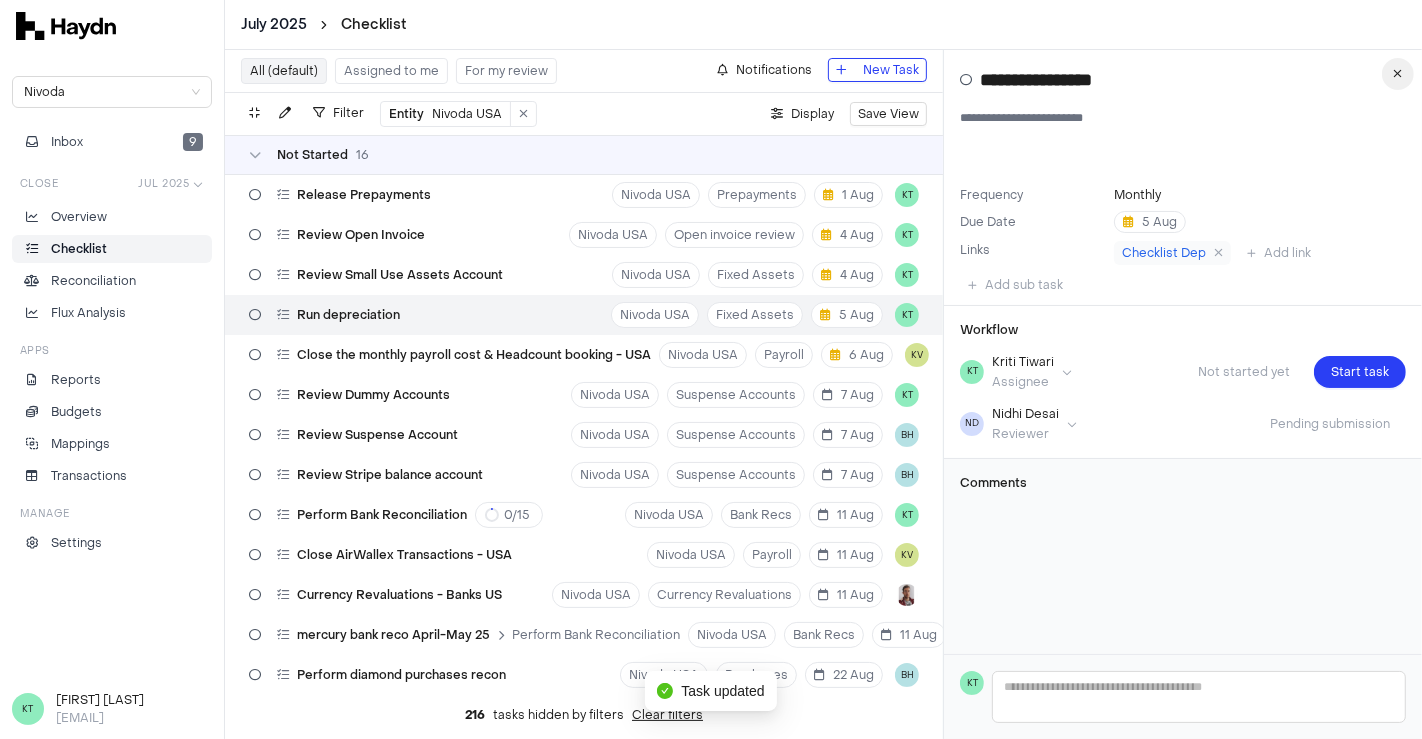 click at bounding box center (1398, 74) 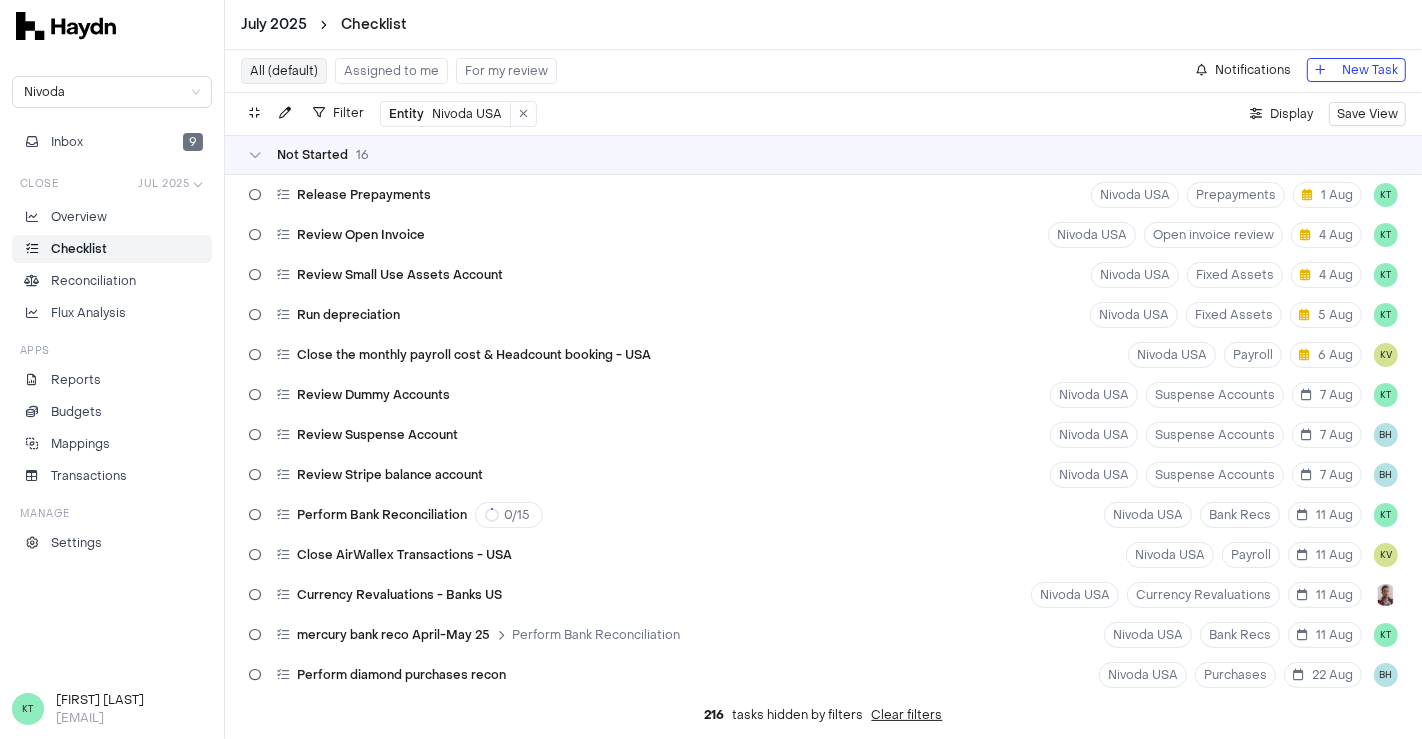 click on "Assigned to me" at bounding box center (391, 71) 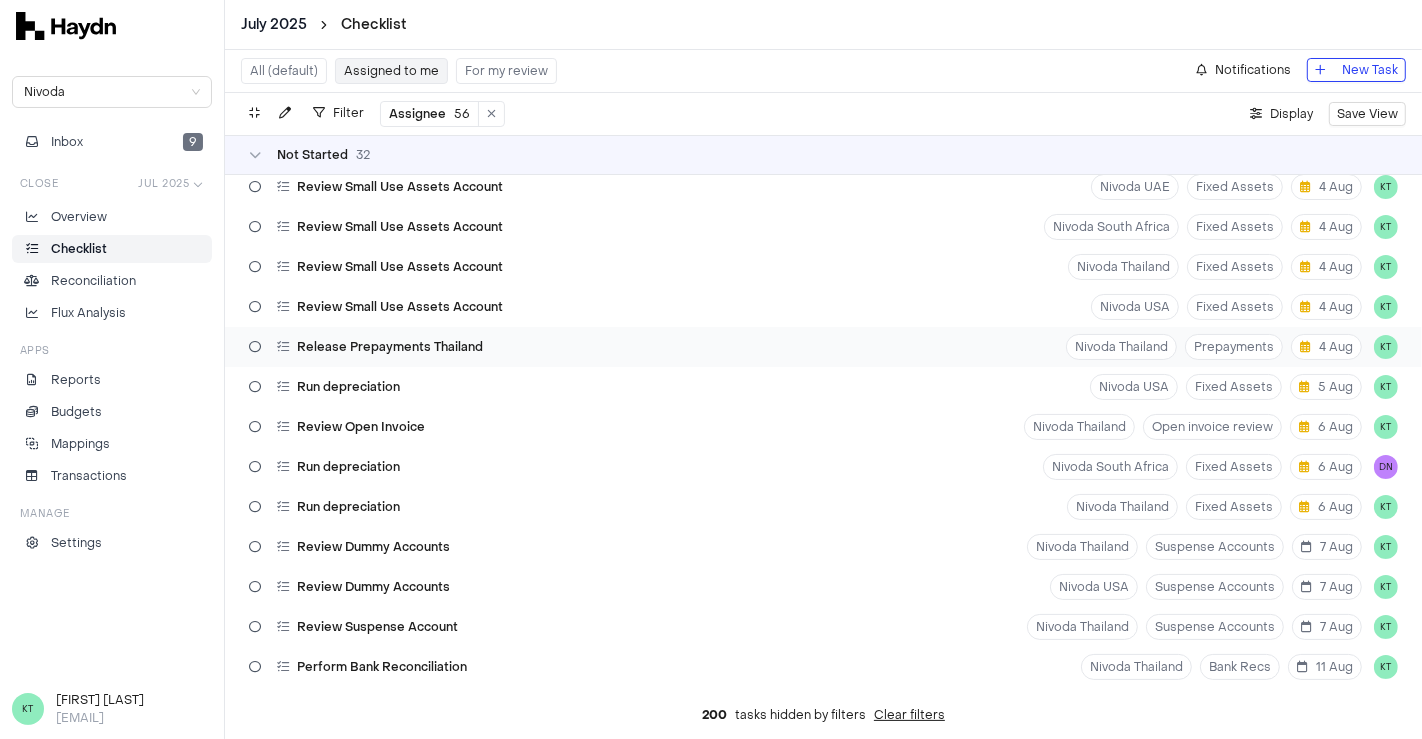 scroll, scrollTop: 93, scrollLeft: 0, axis: vertical 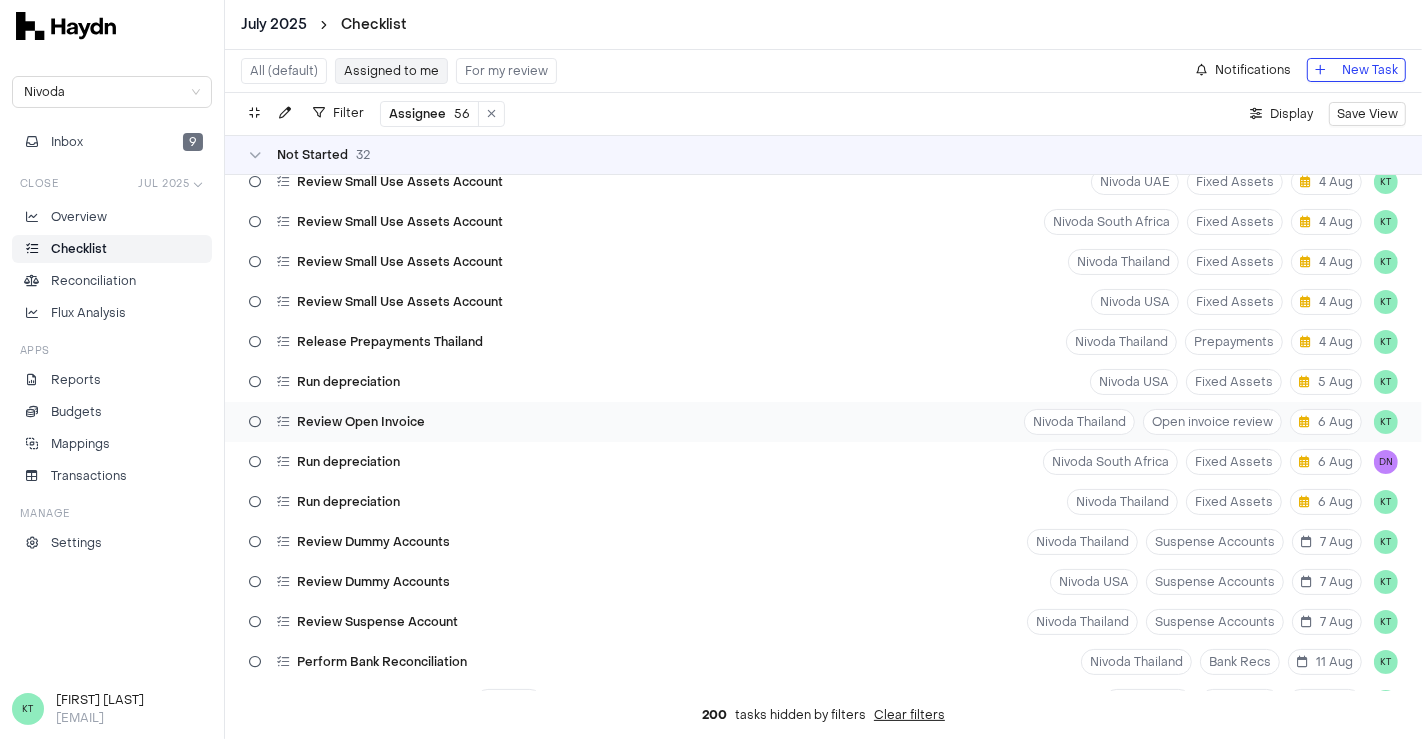 click on "Review Open Invoice Nivoda Thailand Open invoice review 6 Aug KT" at bounding box center [823, 422] 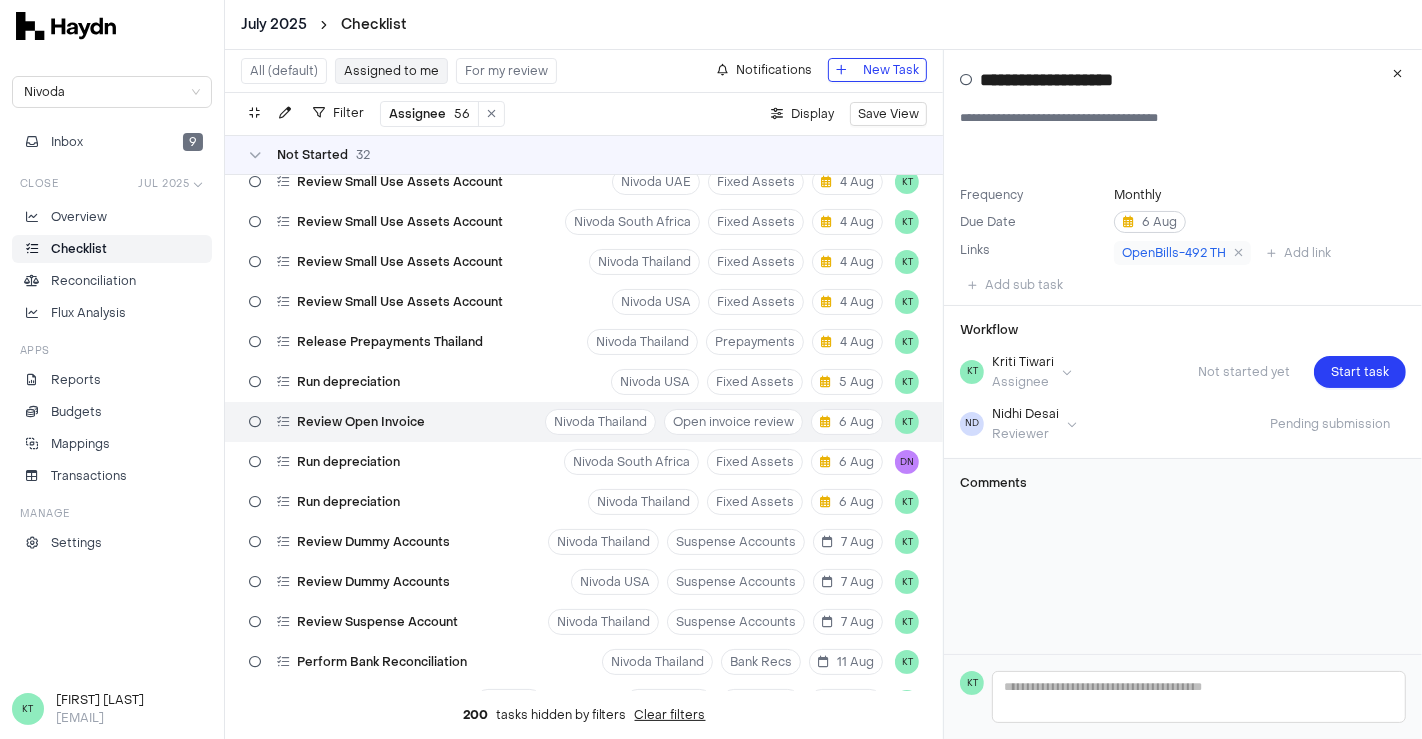 click on "6 Aug" at bounding box center (1150, 222) 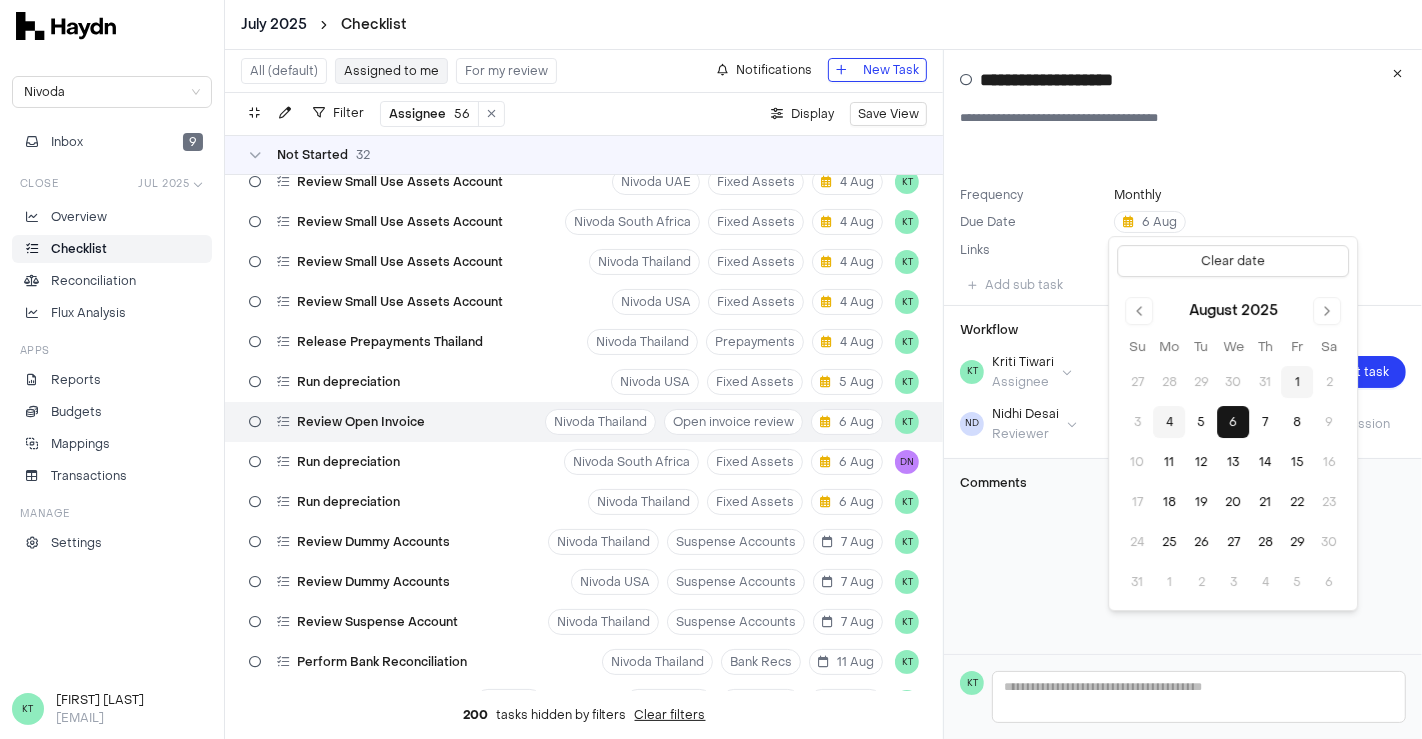 click on "4" at bounding box center [1169, 422] 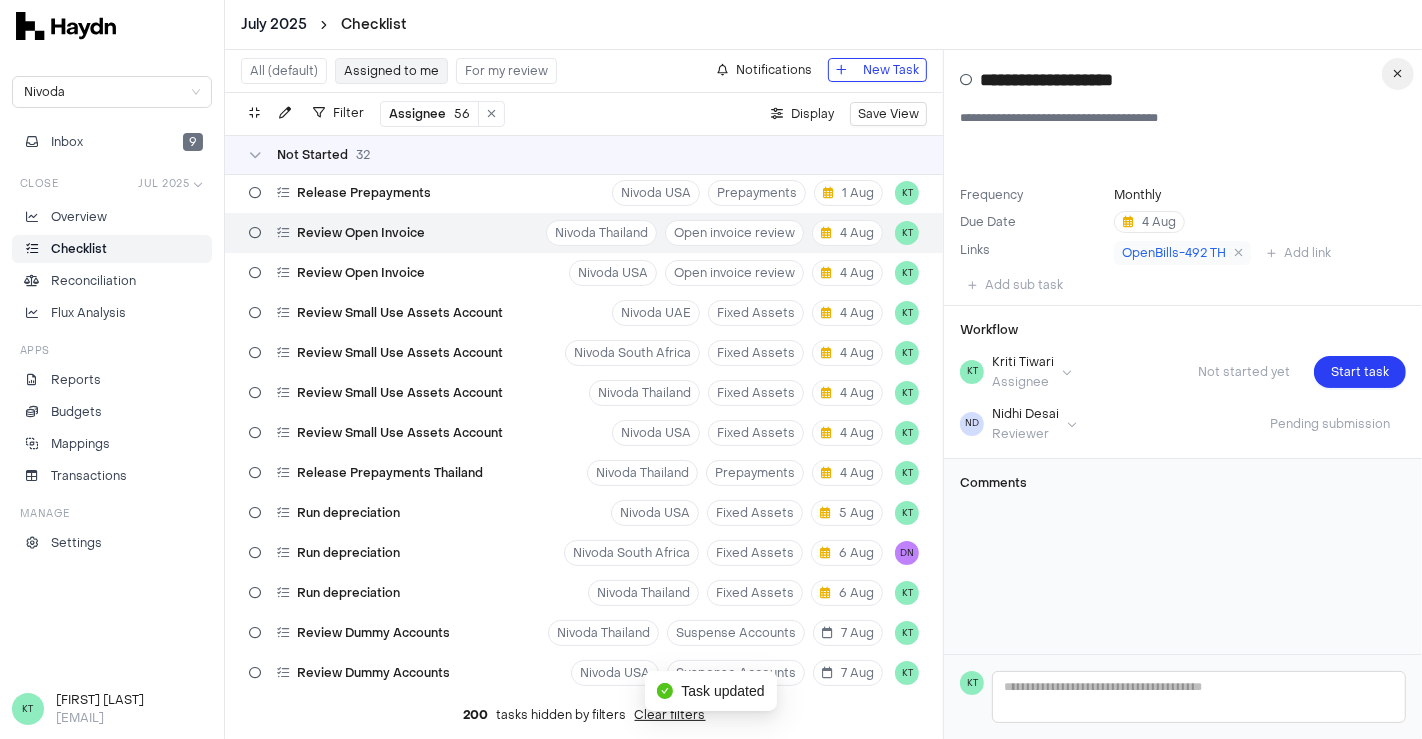 scroll, scrollTop: 0, scrollLeft: 0, axis: both 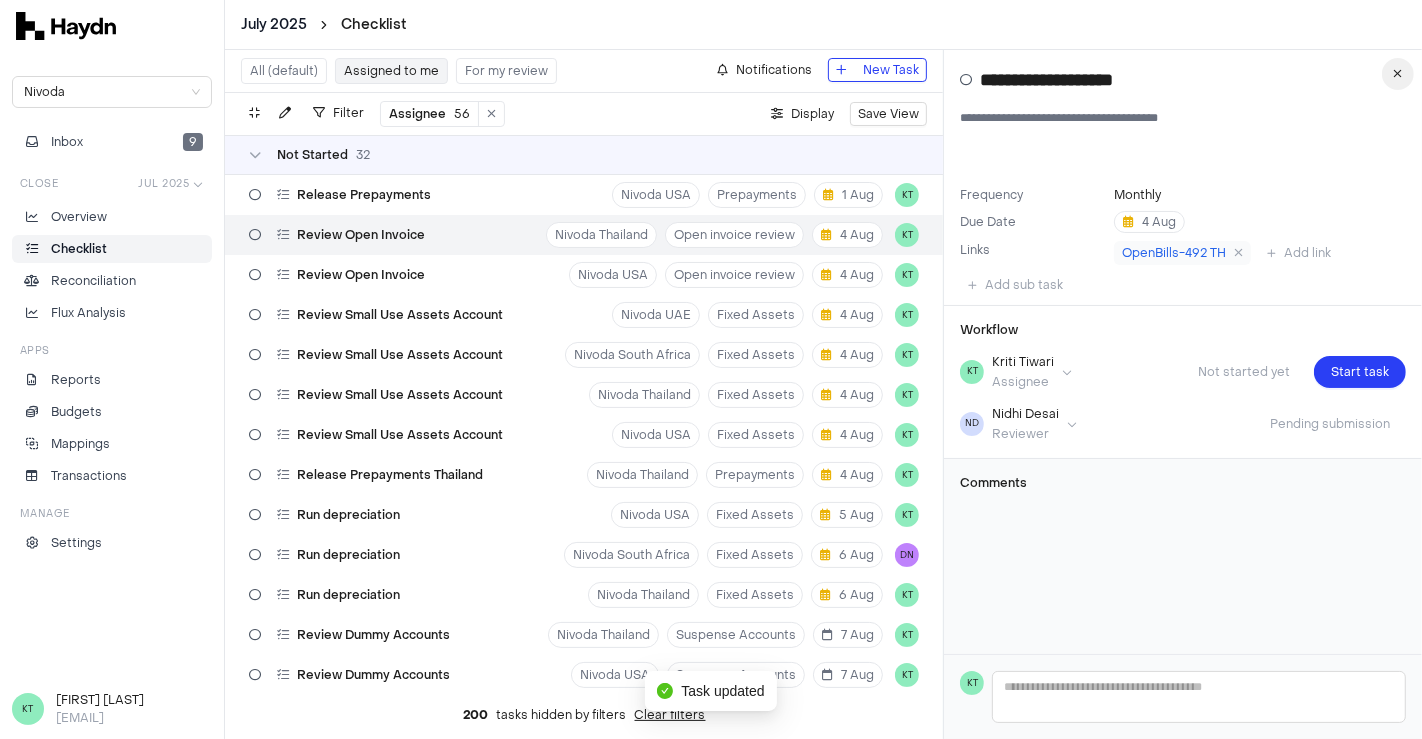 click at bounding box center (1398, 74) 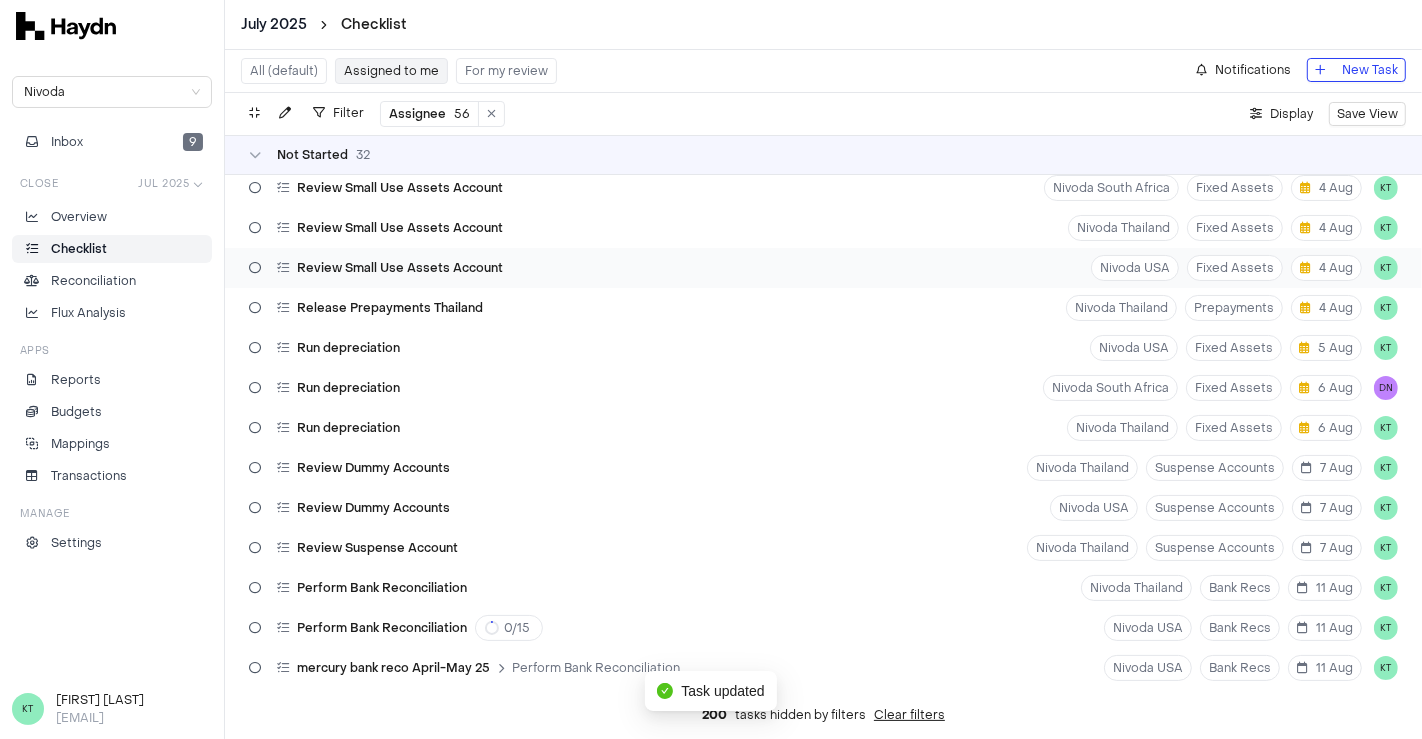 scroll, scrollTop: 170, scrollLeft: 0, axis: vertical 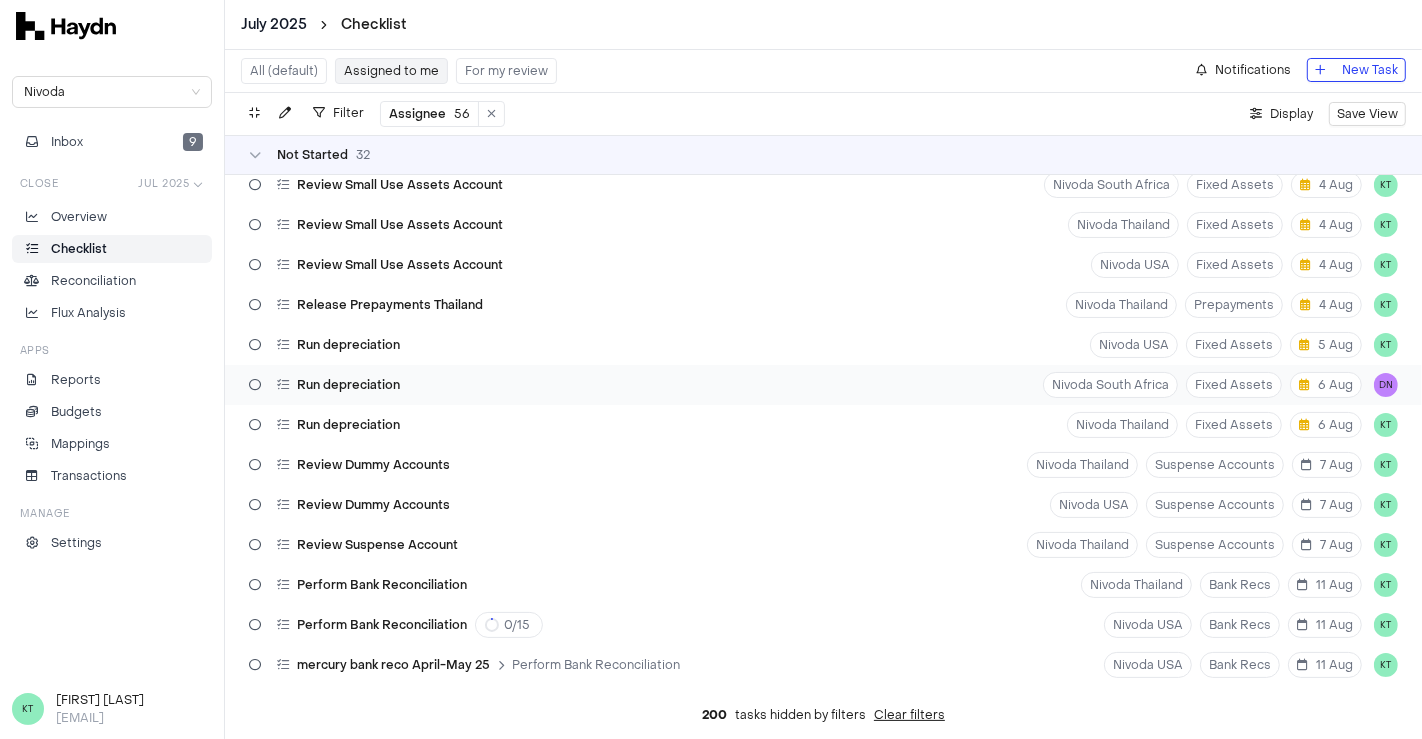 click on "Run depreciation Nivoda South Africa Fixed Assets 6 Aug DN" at bounding box center (823, 385) 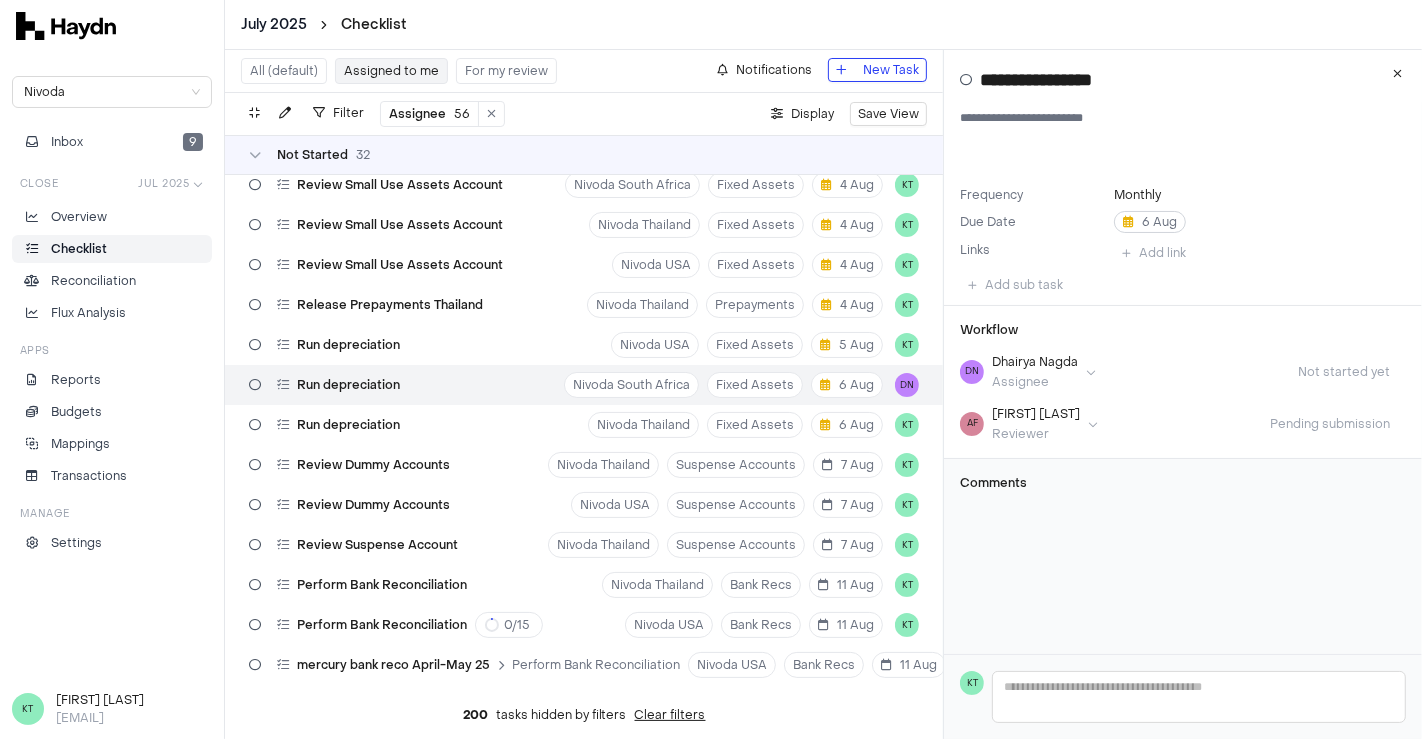 click on "6 Aug" at bounding box center [1150, 222] 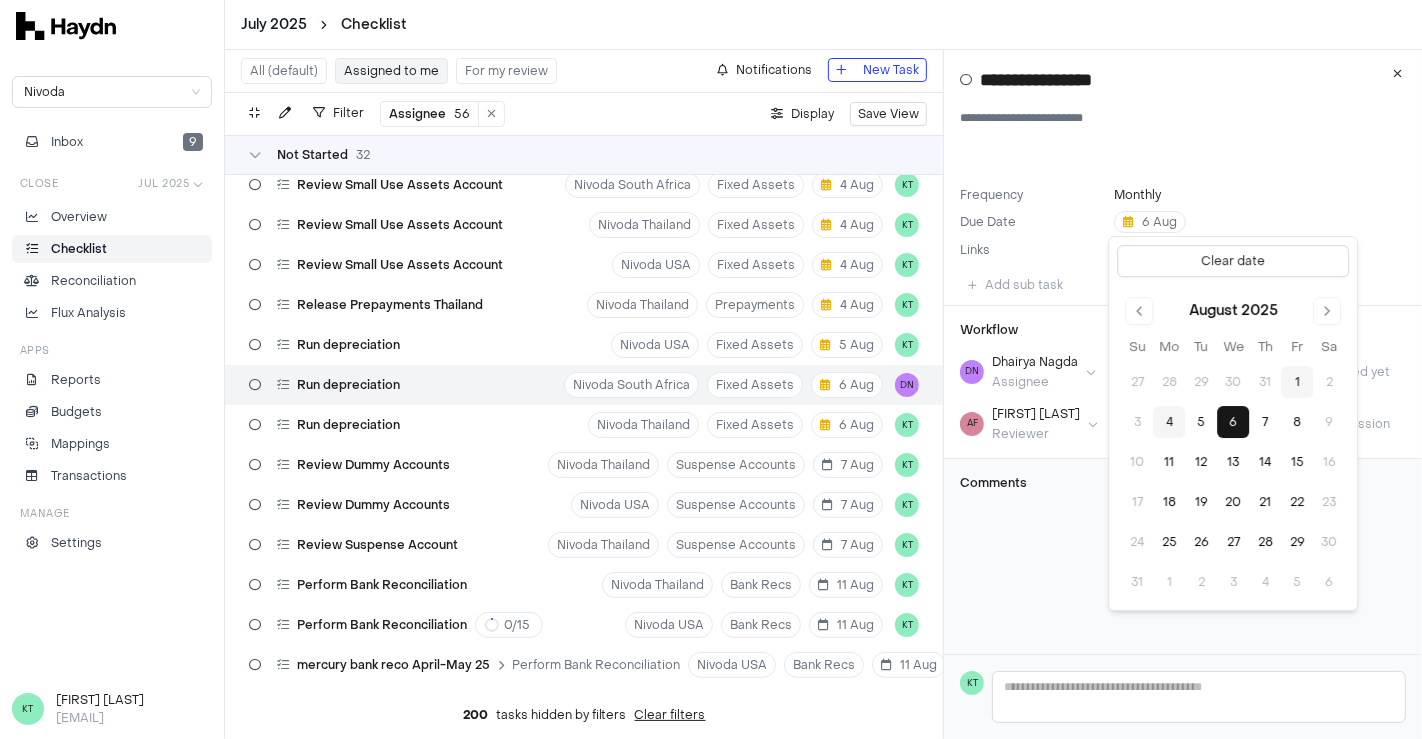 click on "4" at bounding box center [1169, 422] 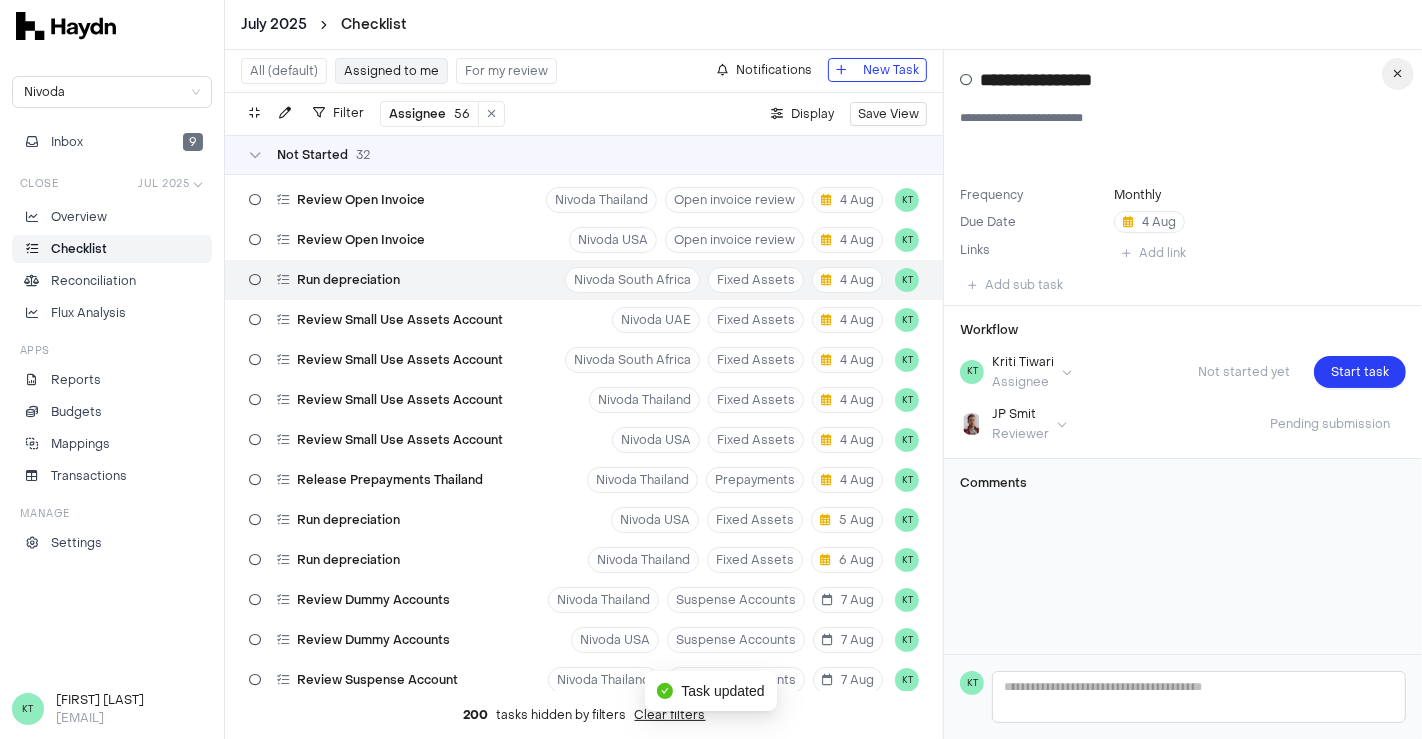 scroll, scrollTop: 0, scrollLeft: 0, axis: both 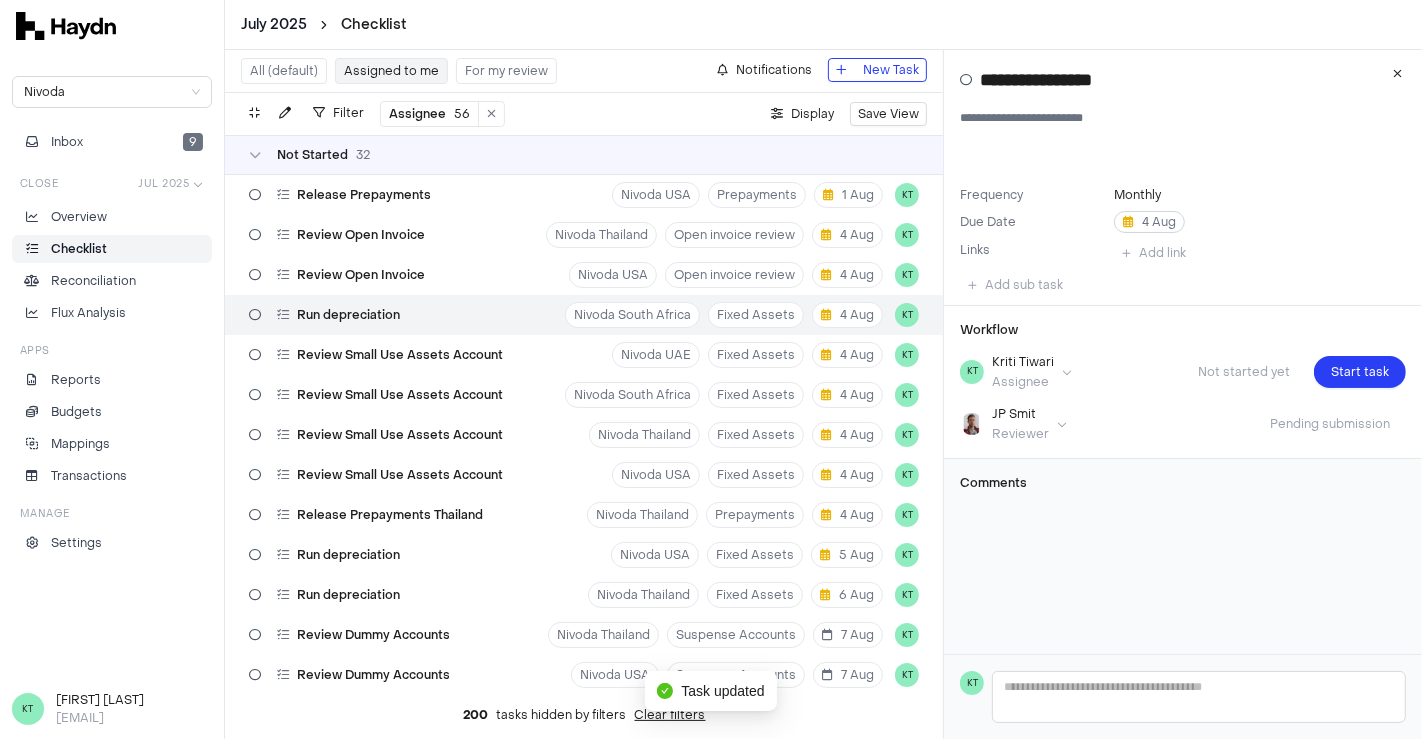 click on "4 Aug" at bounding box center (1149, 222) 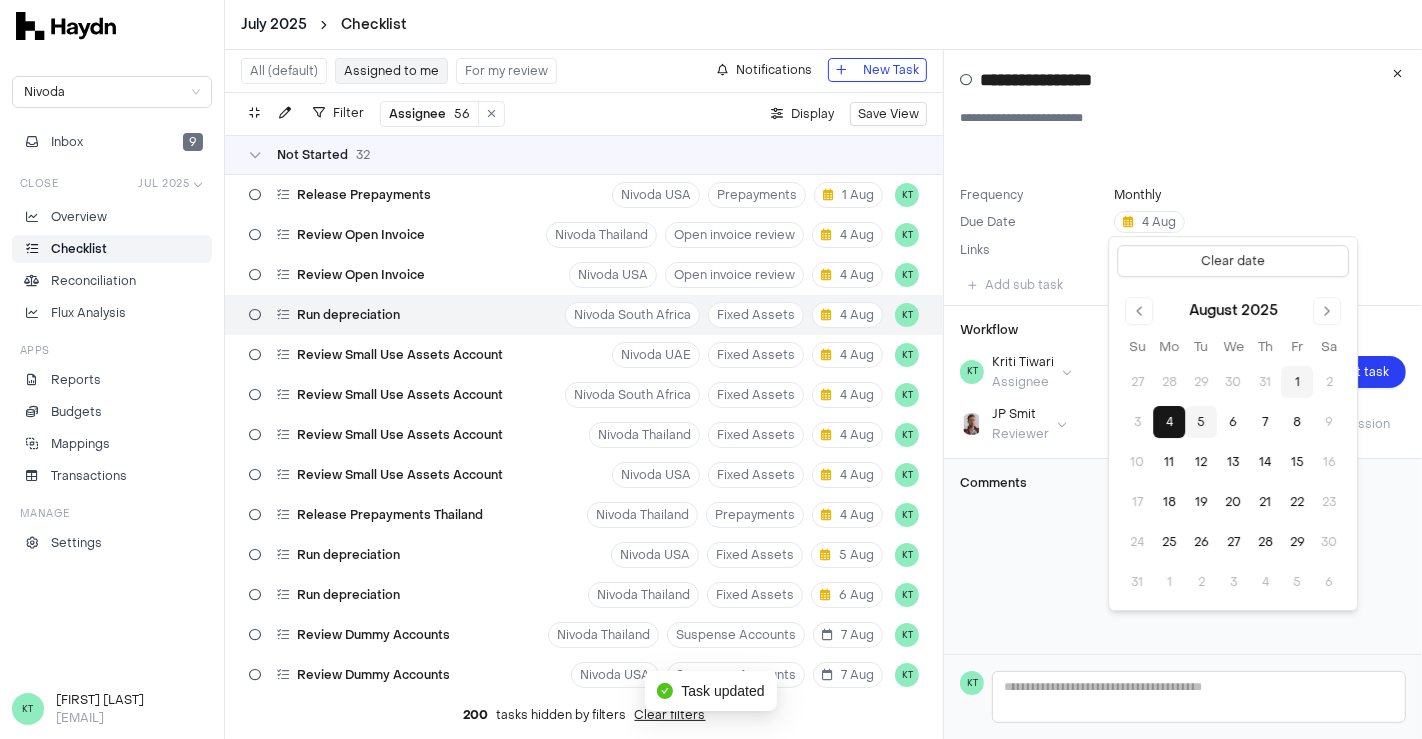 click on "5" at bounding box center (1201, 422) 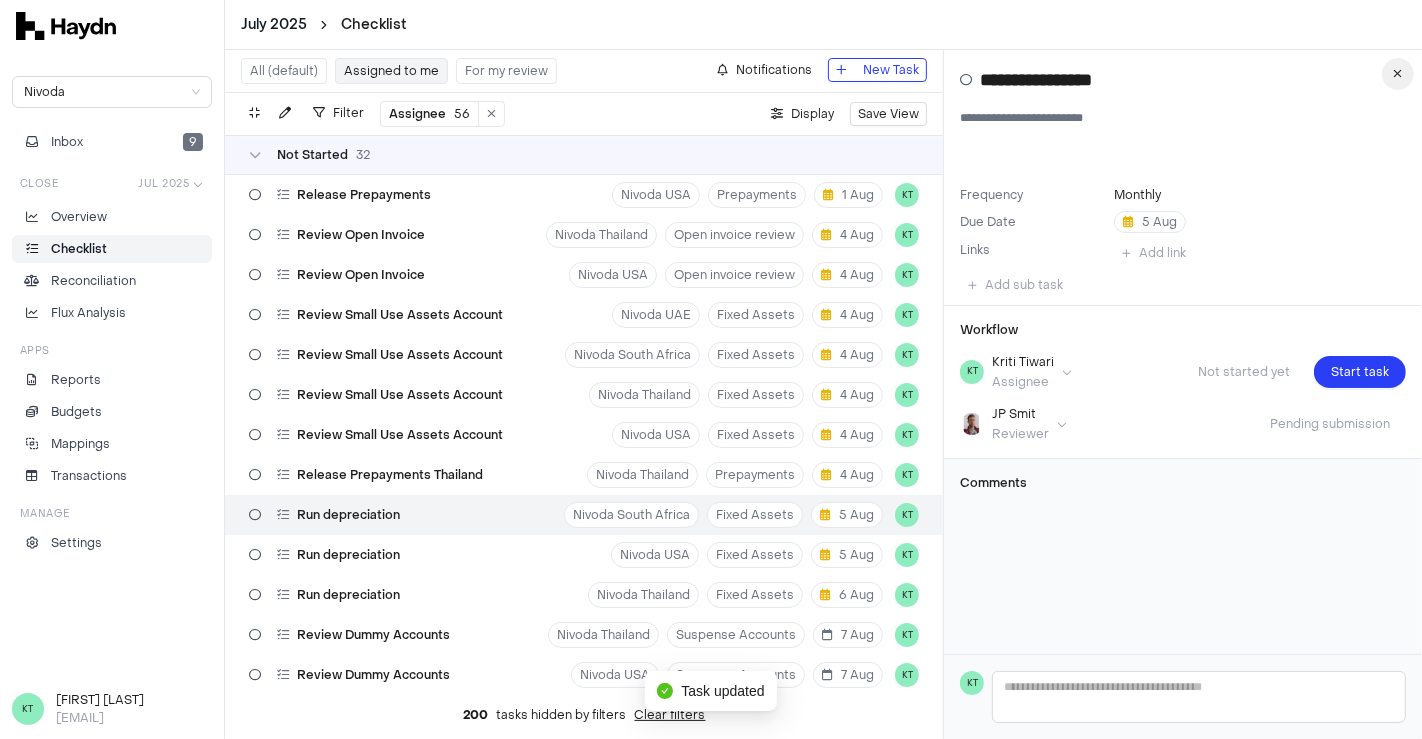 click at bounding box center [1398, 74] 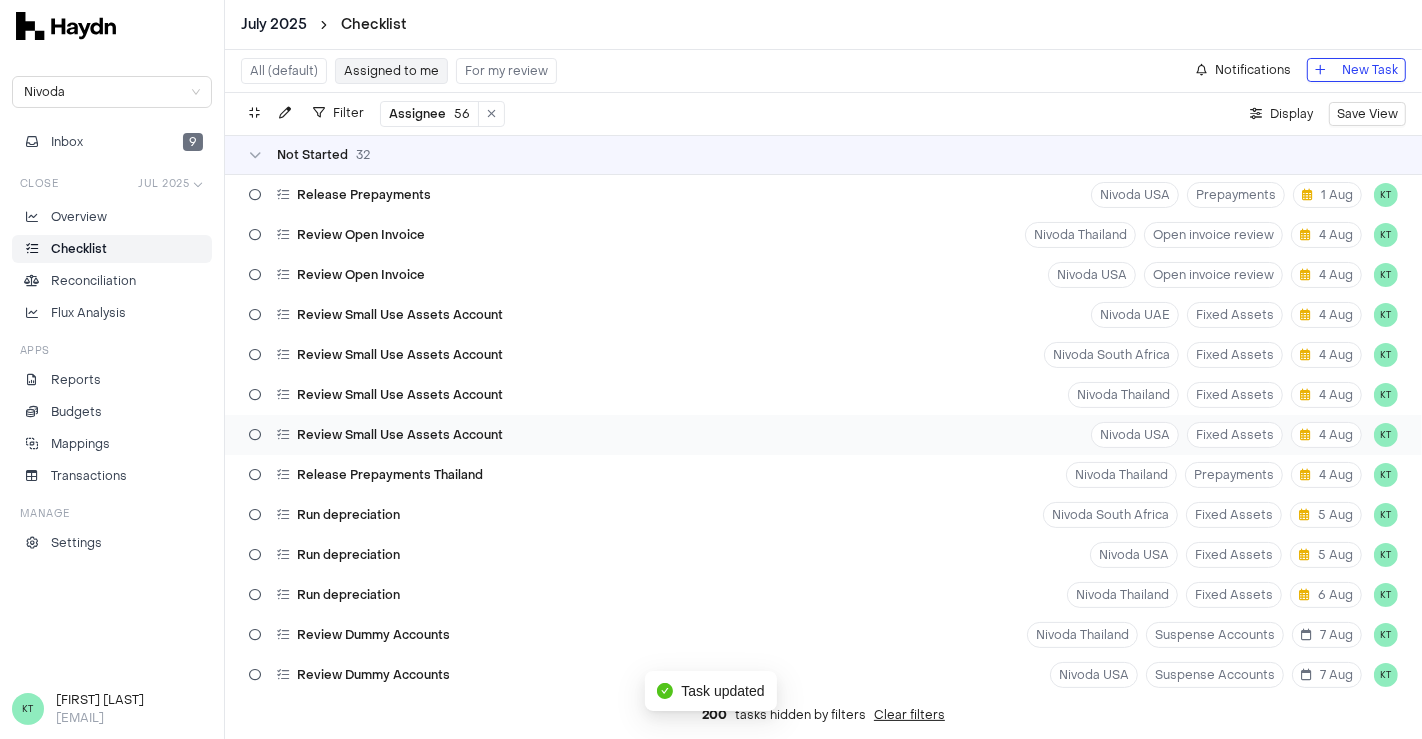 scroll, scrollTop: 114, scrollLeft: 0, axis: vertical 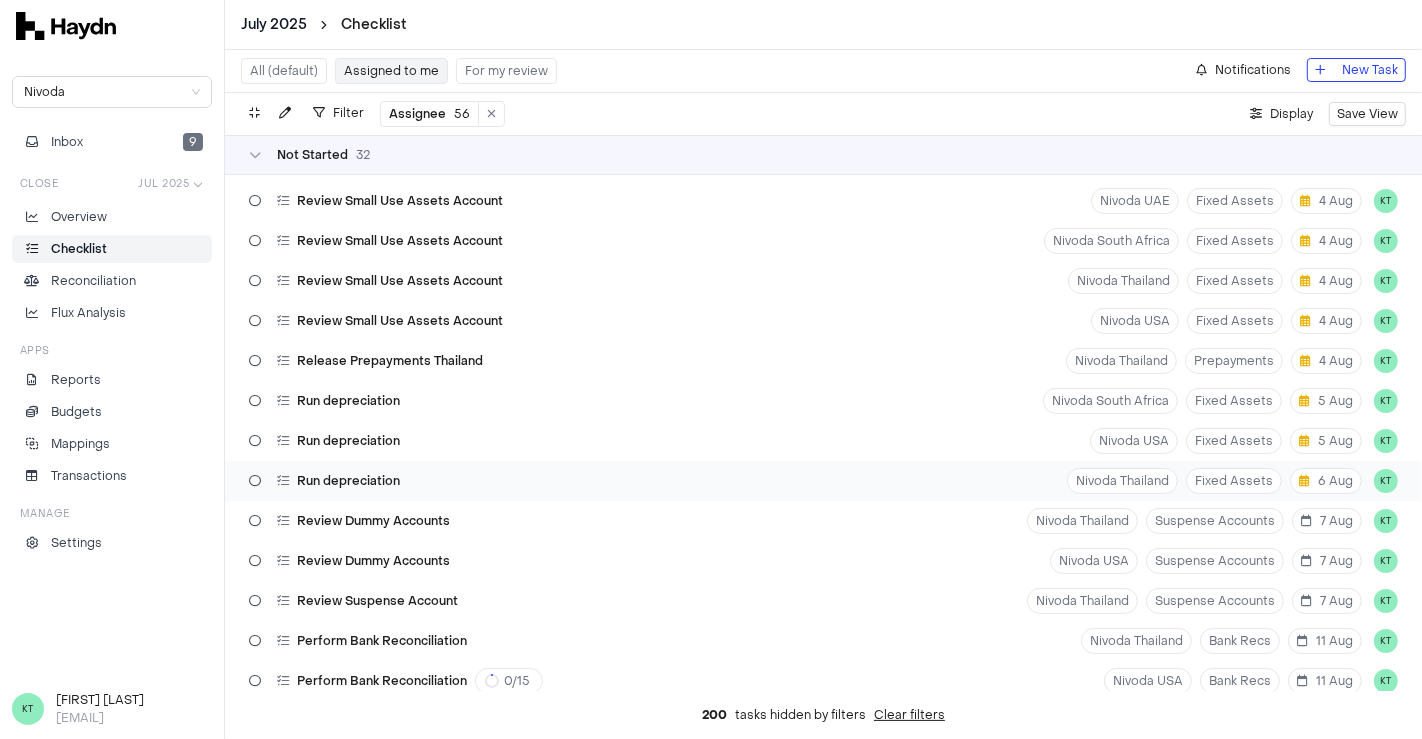 click on "Run depreciation Nivoda Thailand Fixed Assets 6 Aug KT" at bounding box center (823, 481) 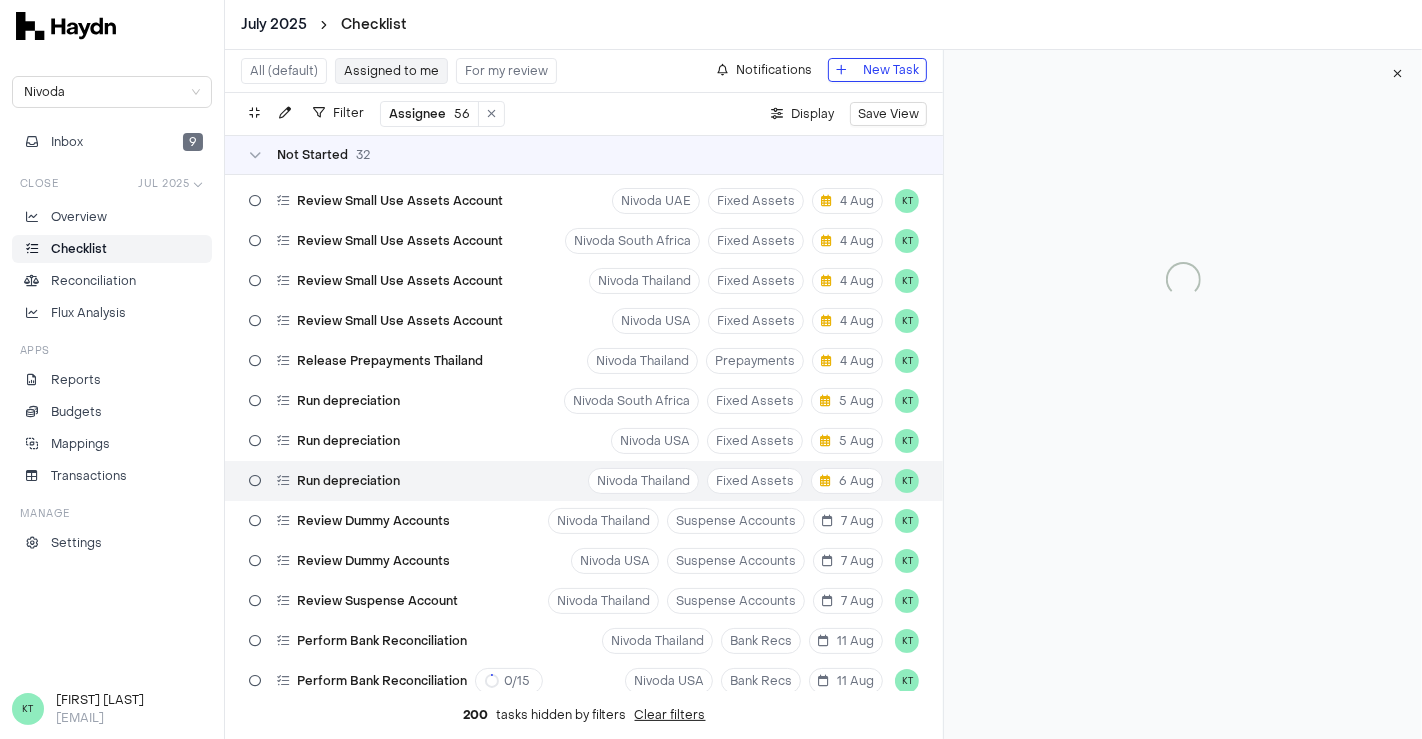 type 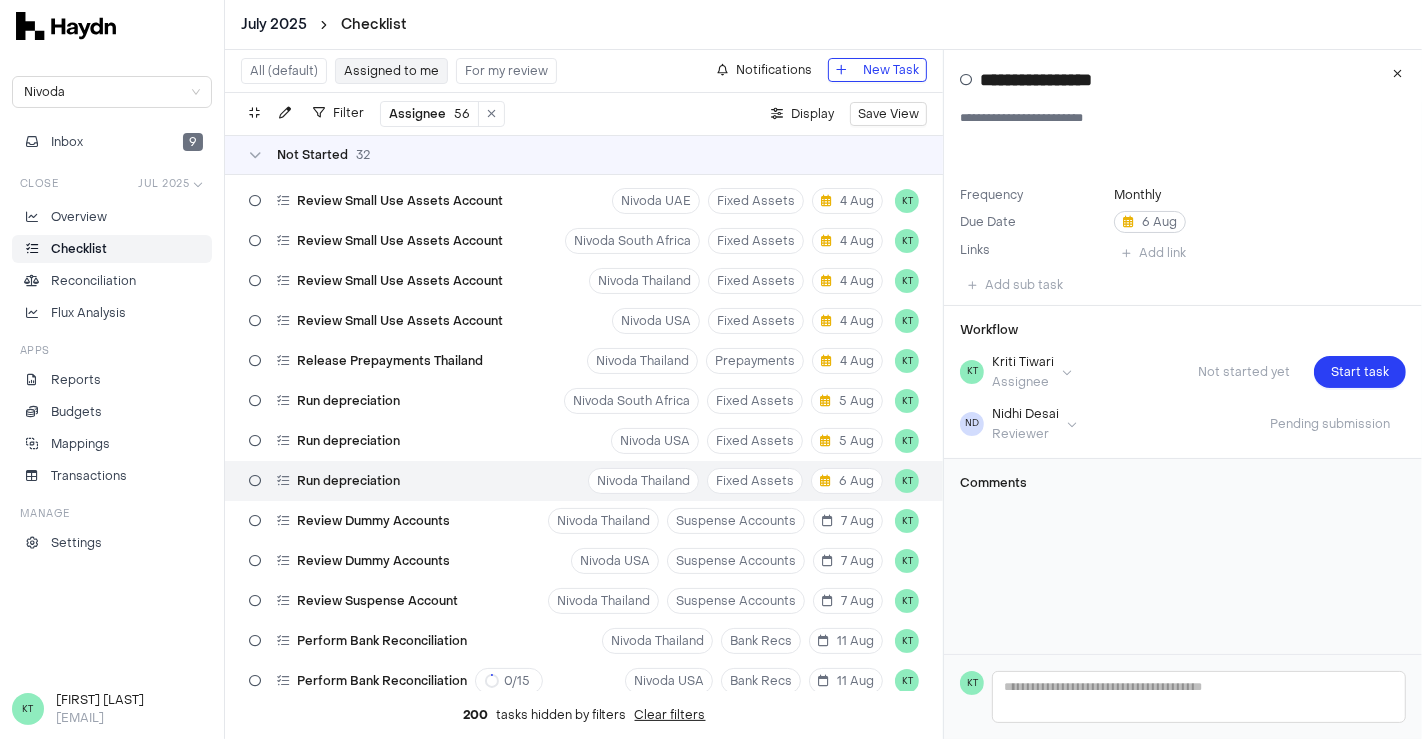 click on "6 Aug" at bounding box center (1150, 222) 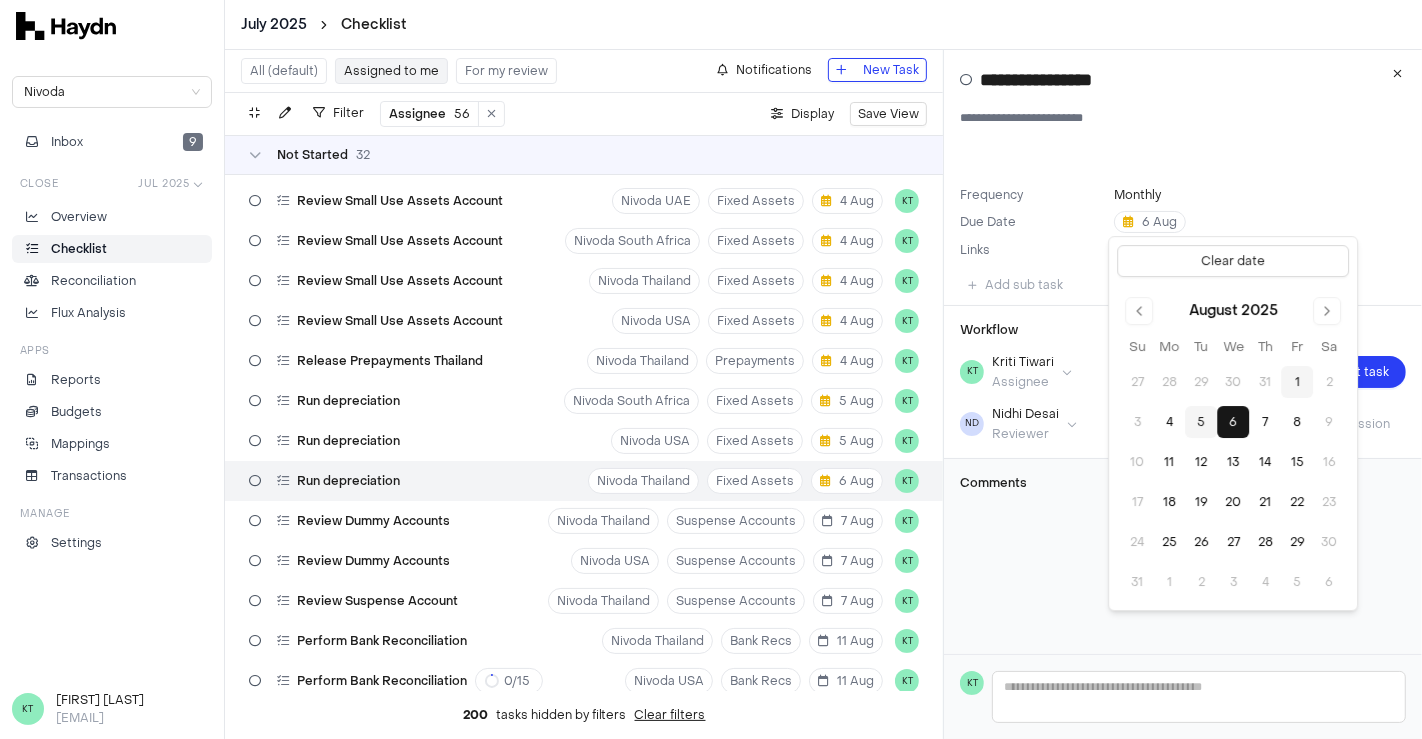 click on "5" at bounding box center [1201, 422] 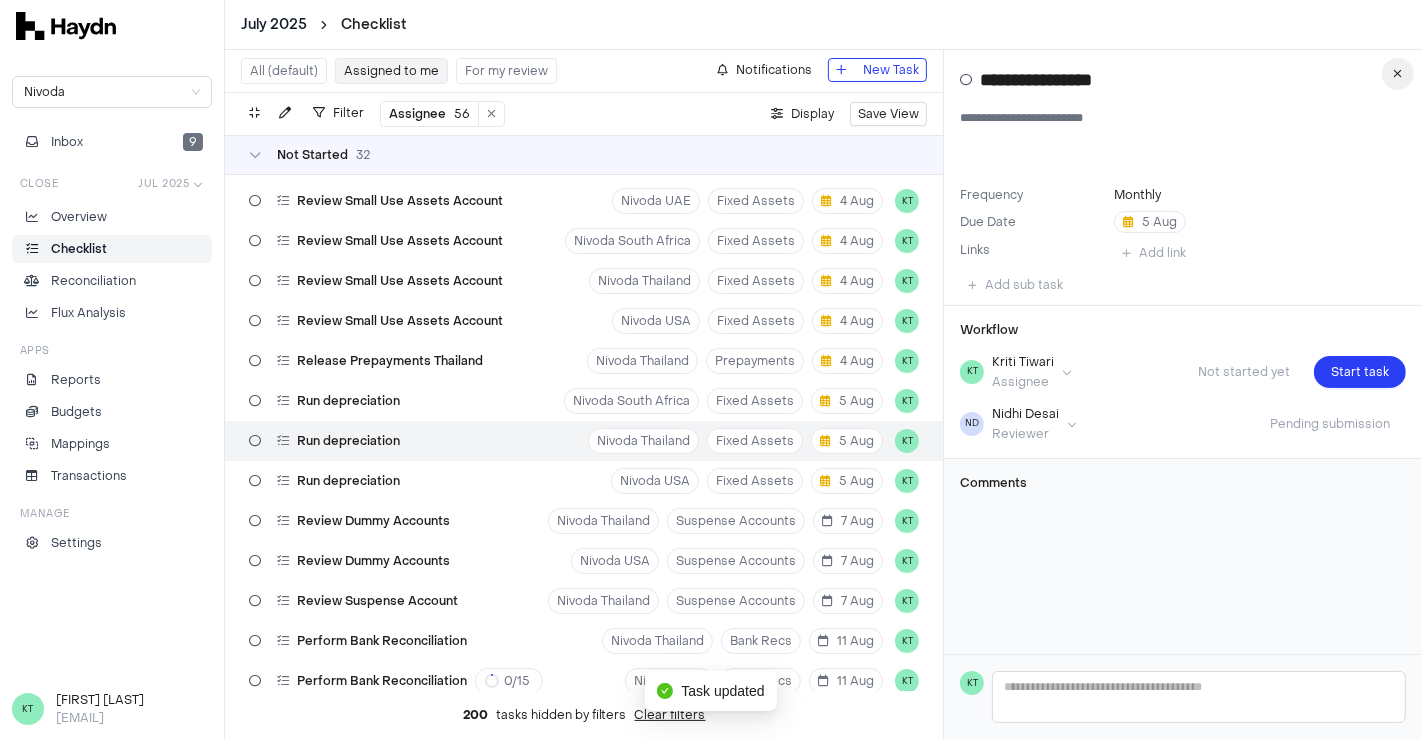 click at bounding box center (1398, 74) 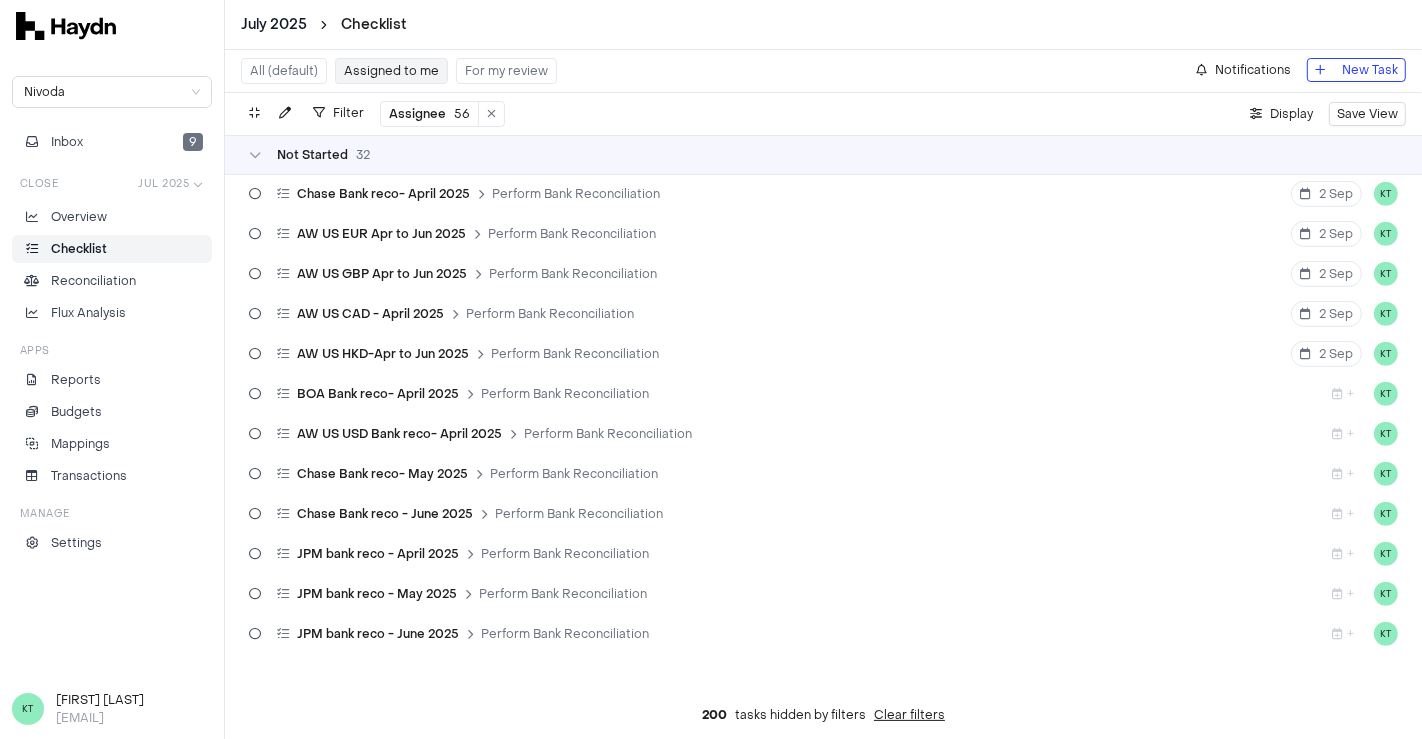 scroll, scrollTop: 0, scrollLeft: 0, axis: both 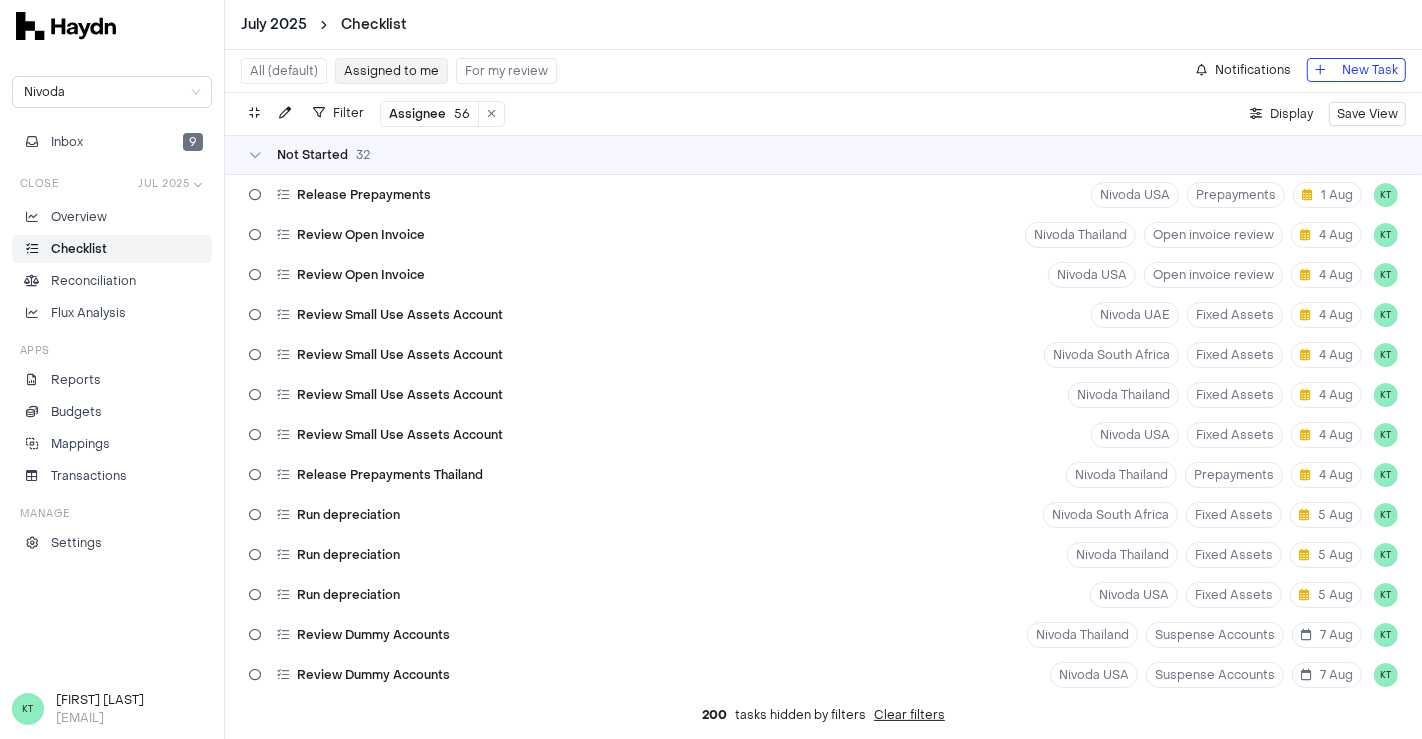 click on "All   (default)" at bounding box center (284, 71) 